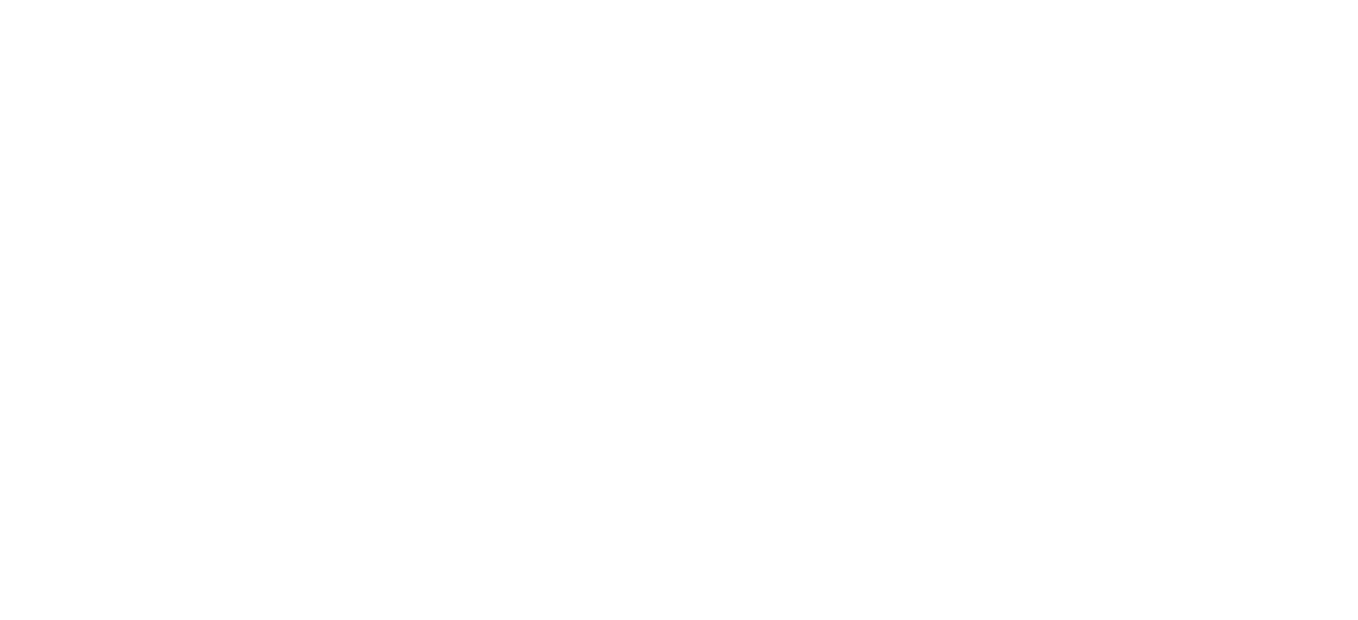 scroll, scrollTop: 0, scrollLeft: 0, axis: both 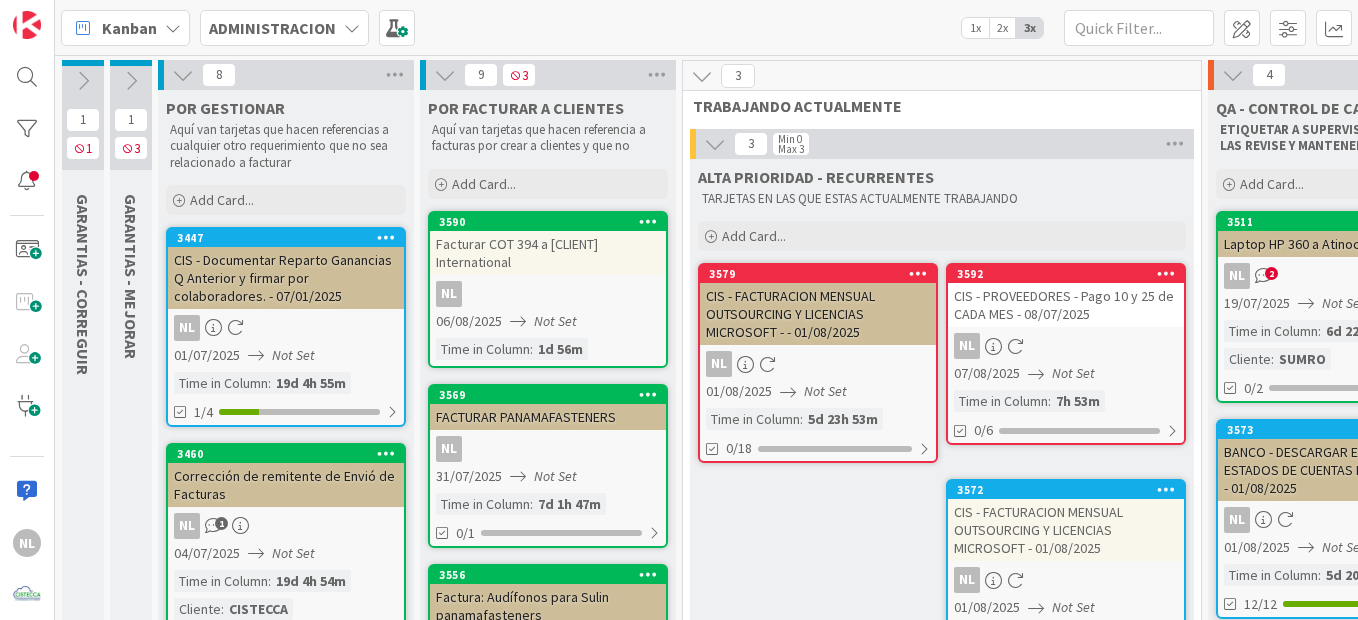 click on "NL" at bounding box center (1066, 346) 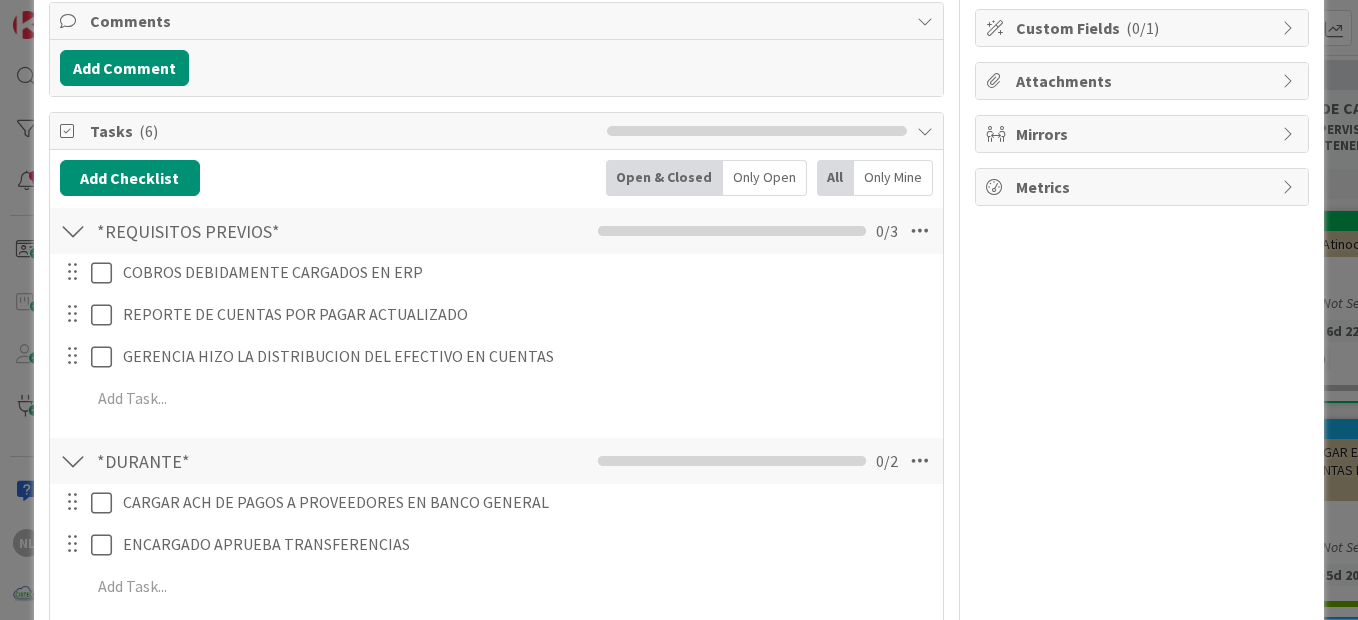 scroll, scrollTop: 0, scrollLeft: 0, axis: both 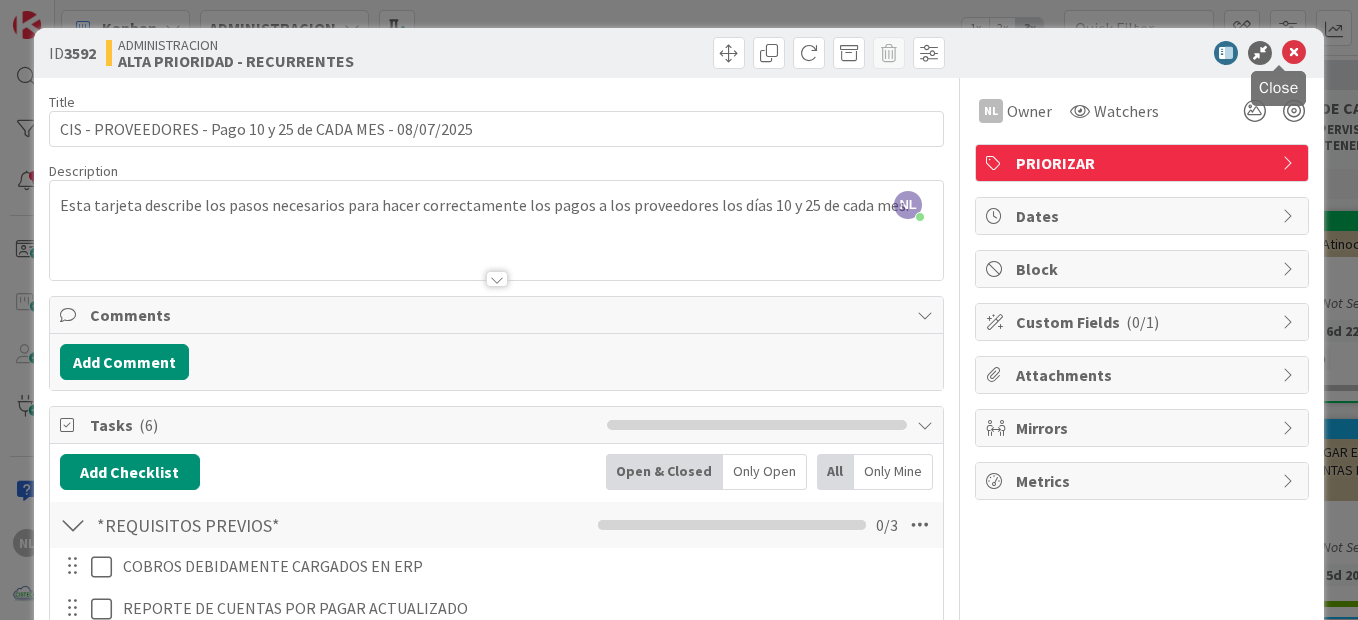 click at bounding box center [1294, 53] 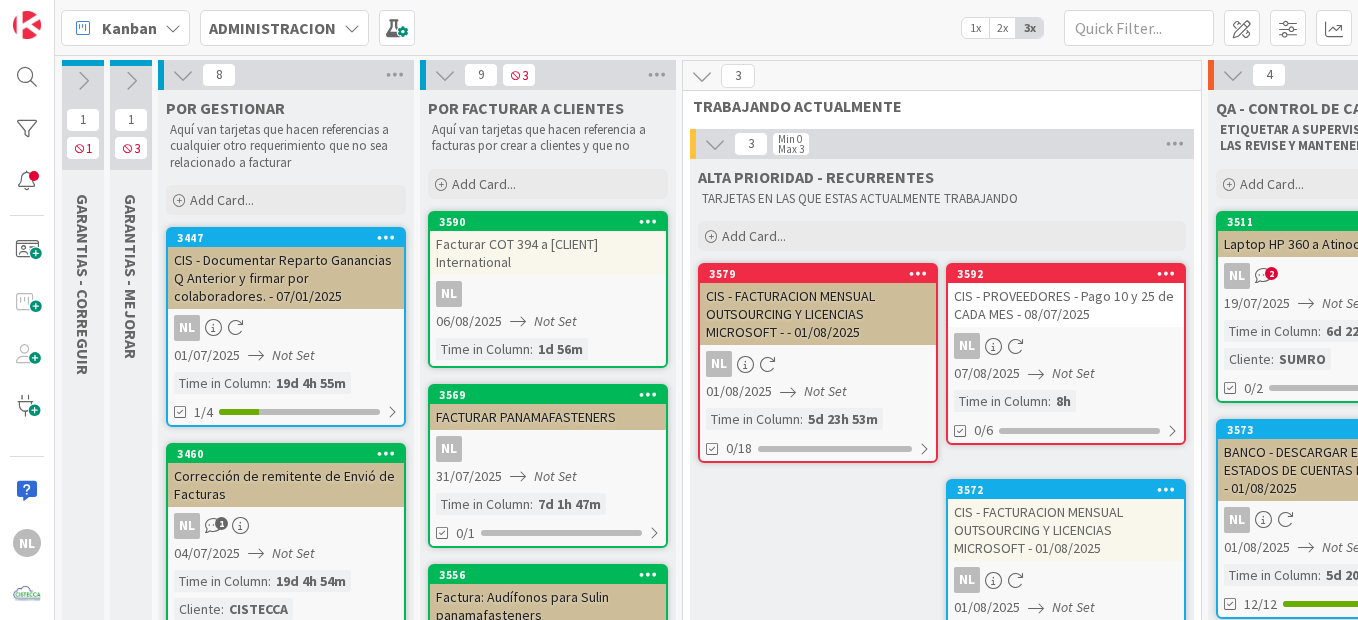 click on "CIS - Documentar Reparto Ganancias Q Anterior y firmar por colaboradores. - 07/01/2025" at bounding box center [286, 278] 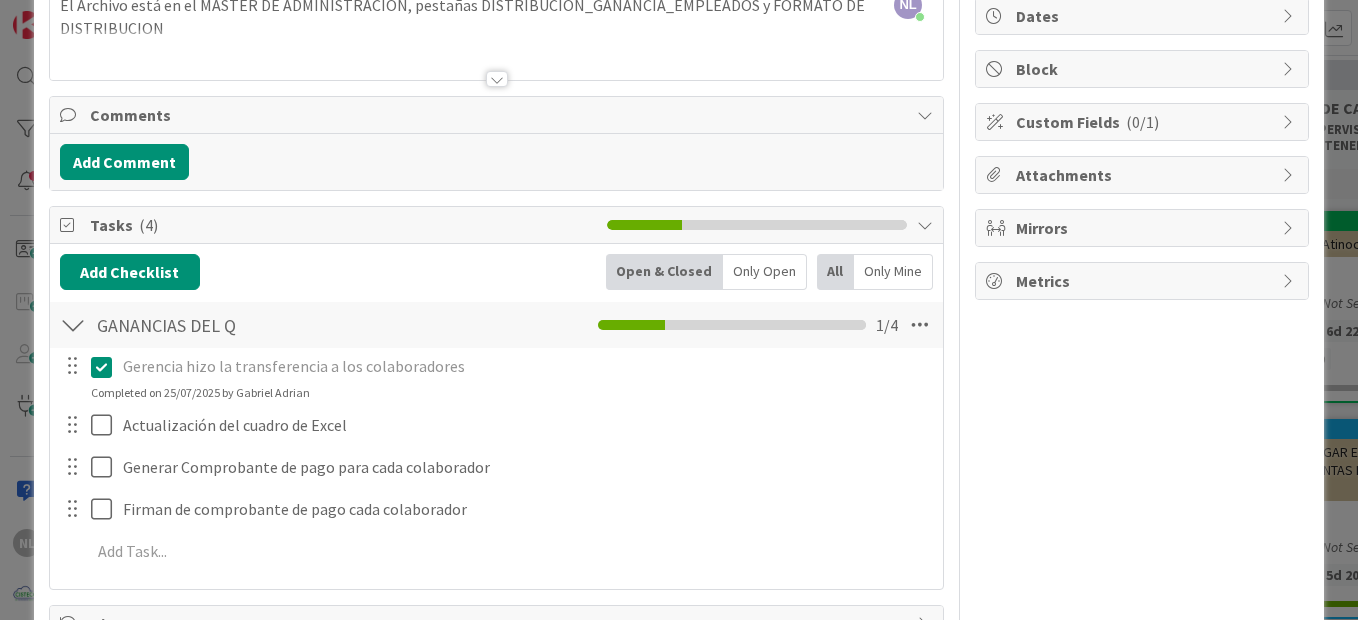 scroll, scrollTop: 0, scrollLeft: 0, axis: both 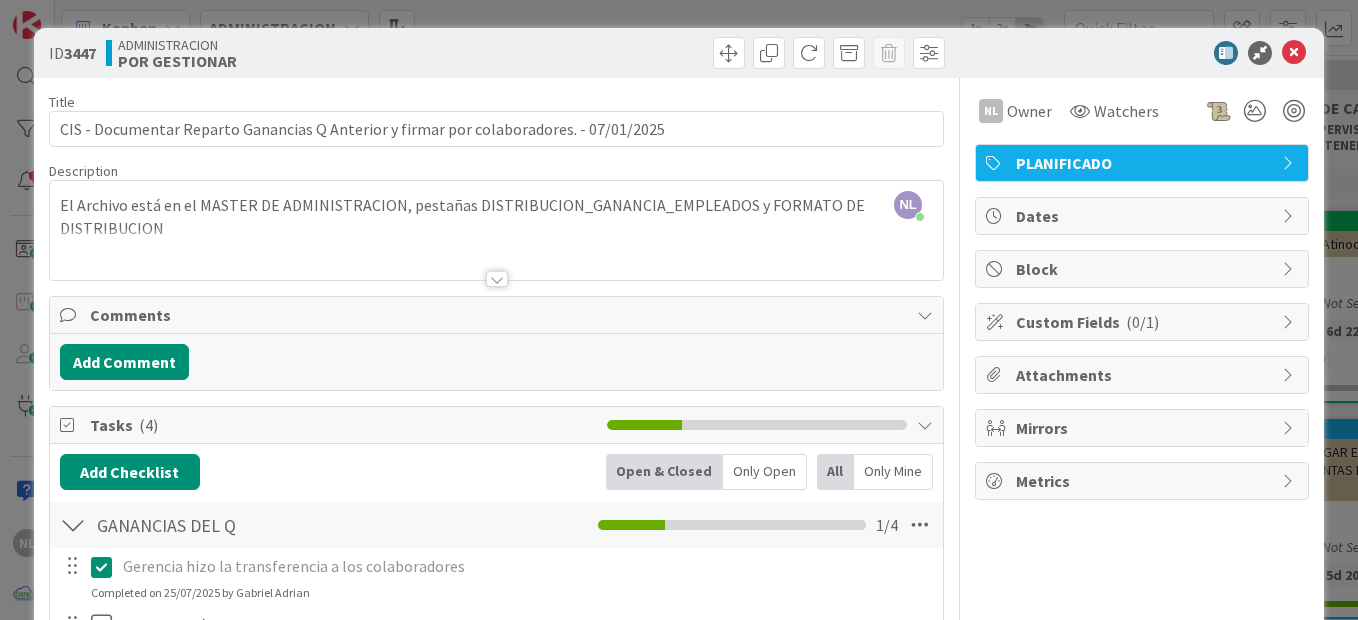 click at bounding box center [1132, 53] 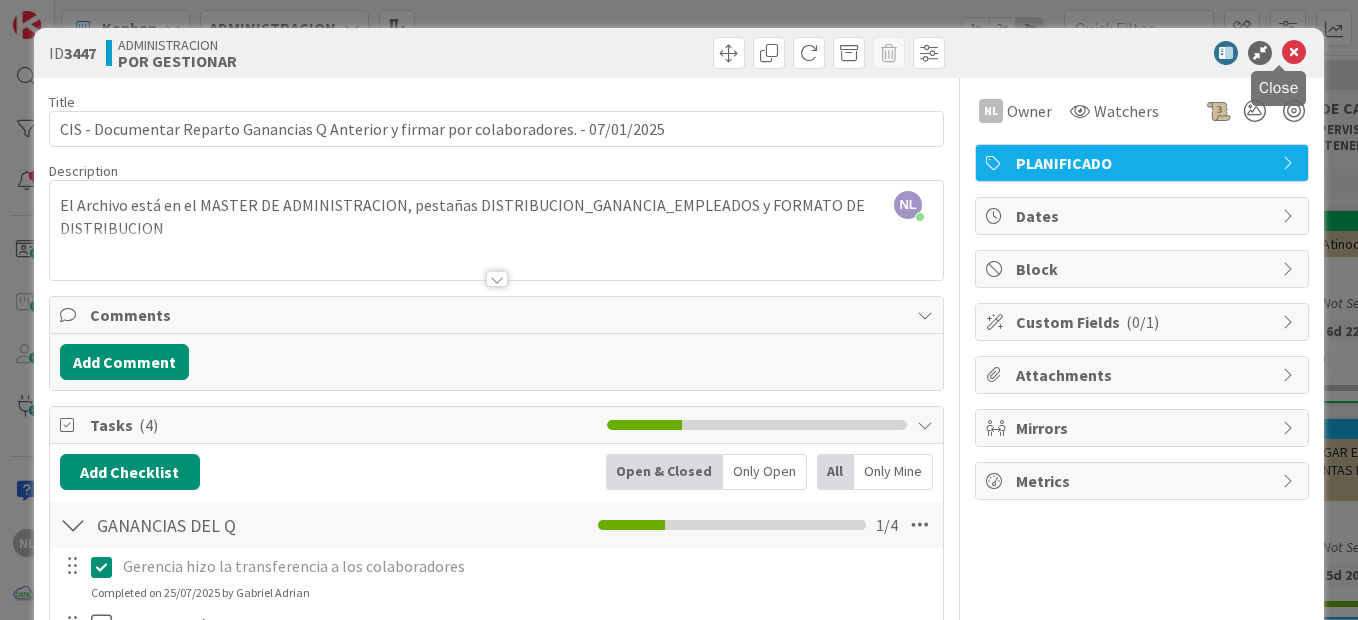 click at bounding box center [1294, 53] 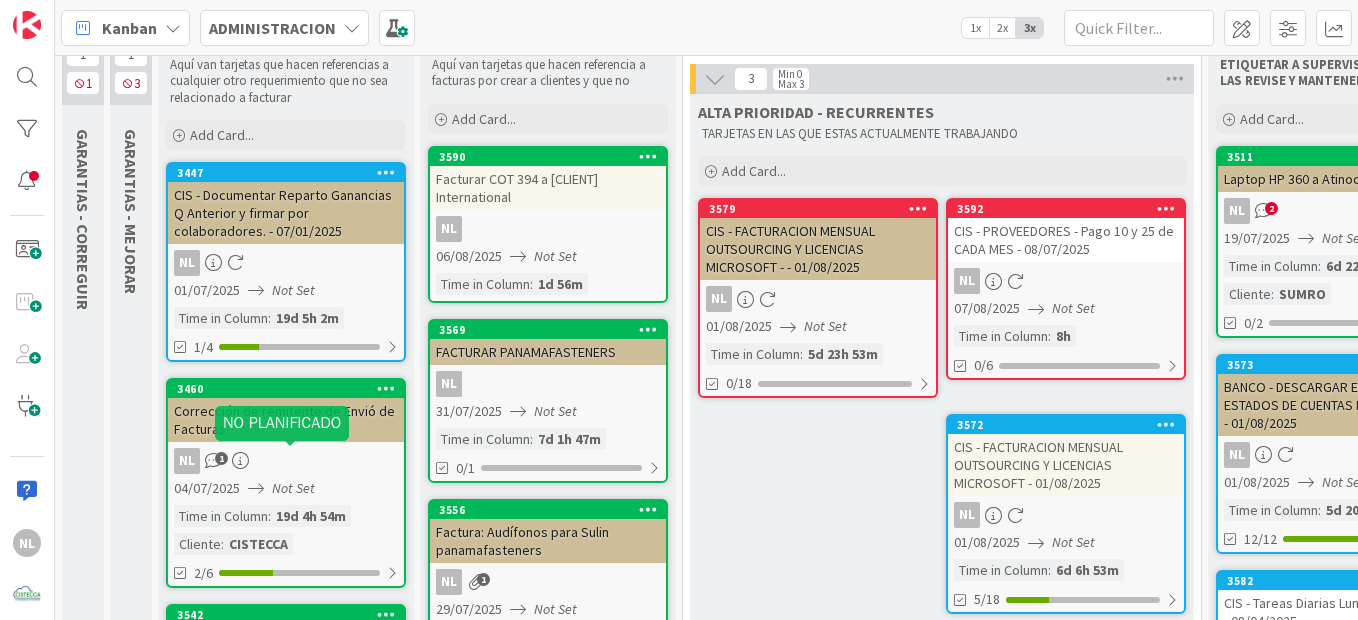 scroll, scrollTop: 100, scrollLeft: 0, axis: vertical 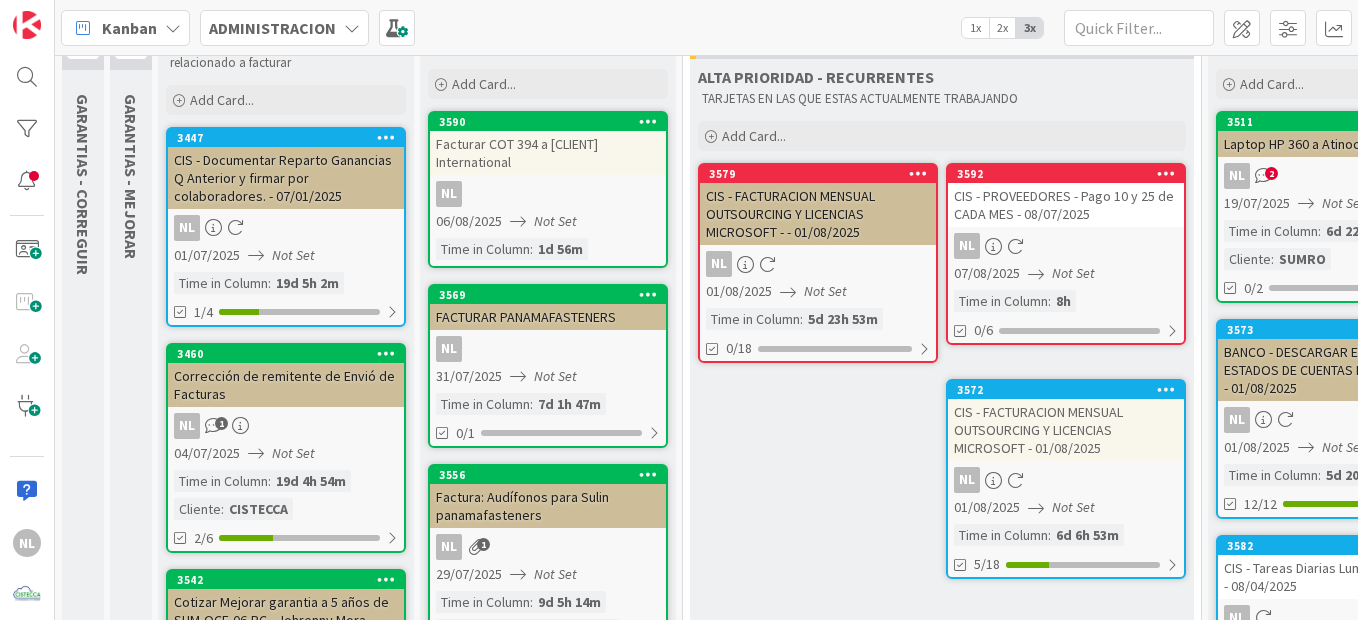click on "Corrección de remitente de Envió de Facturas" at bounding box center [286, 385] 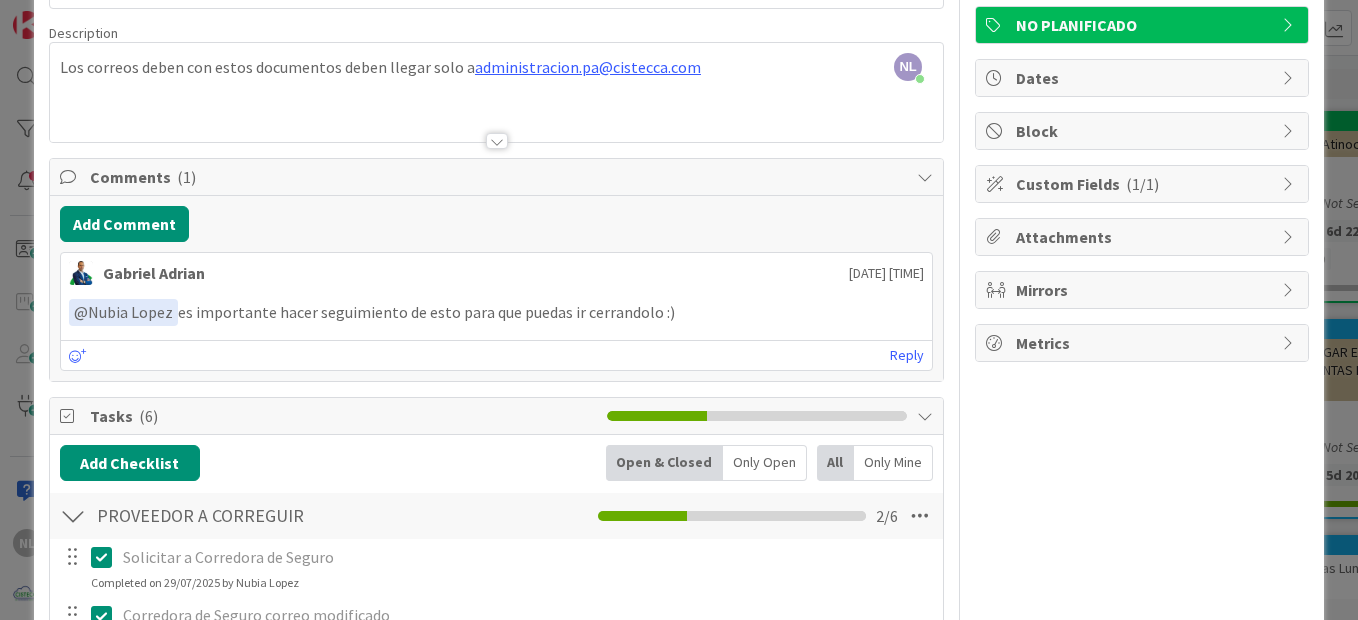 scroll, scrollTop: 0, scrollLeft: 0, axis: both 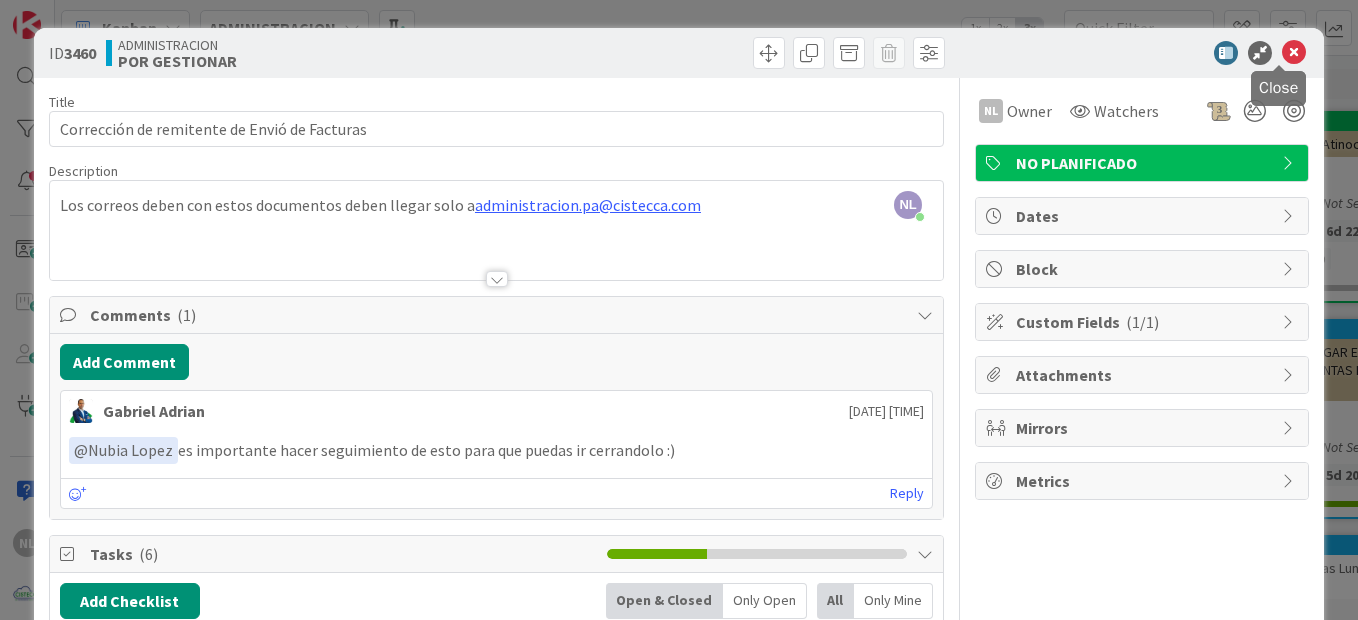 click at bounding box center (1294, 53) 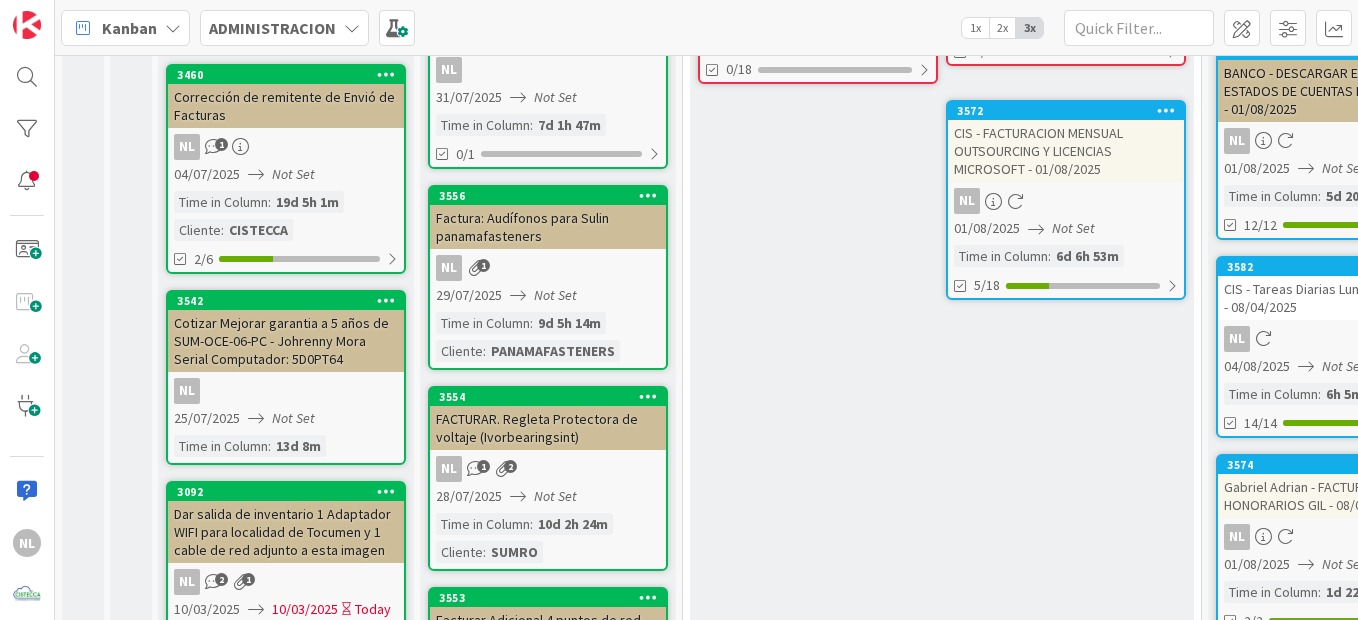 scroll, scrollTop: 400, scrollLeft: 0, axis: vertical 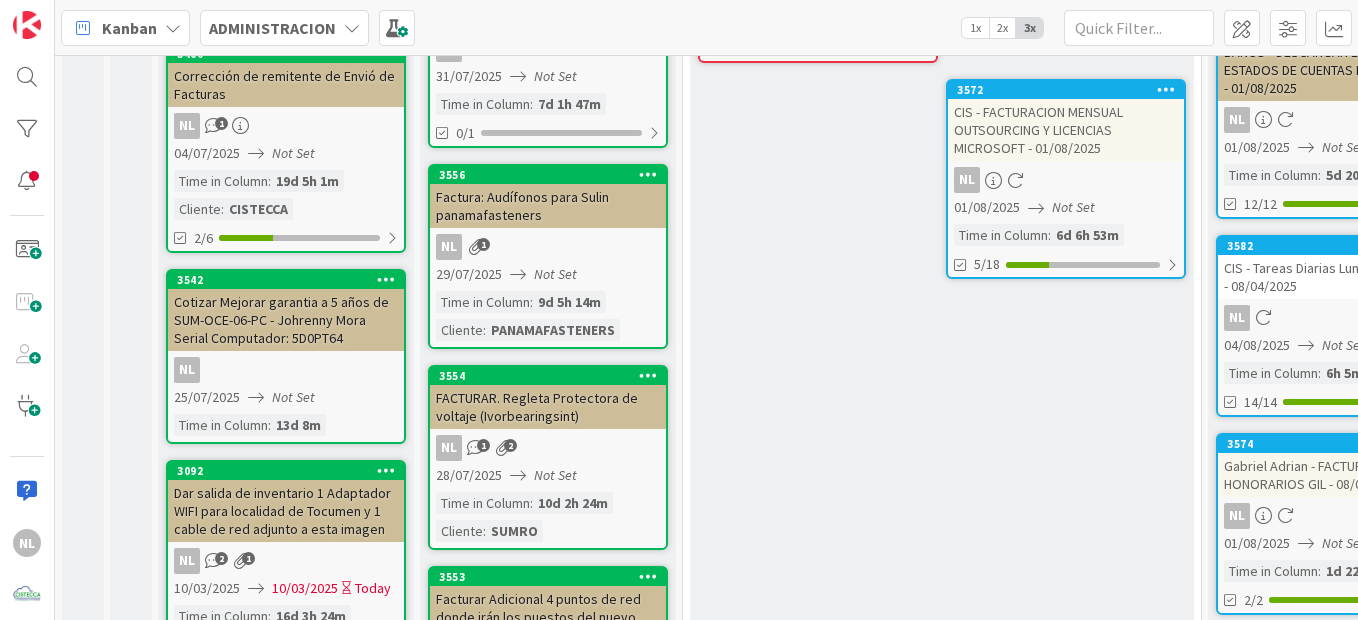 click on "Cotizar Mejorar garantia a 5 años de SUM-OCE-06-PC - Johrenny Mora
Serial Computador: 5D0PT64" at bounding box center [286, 320] 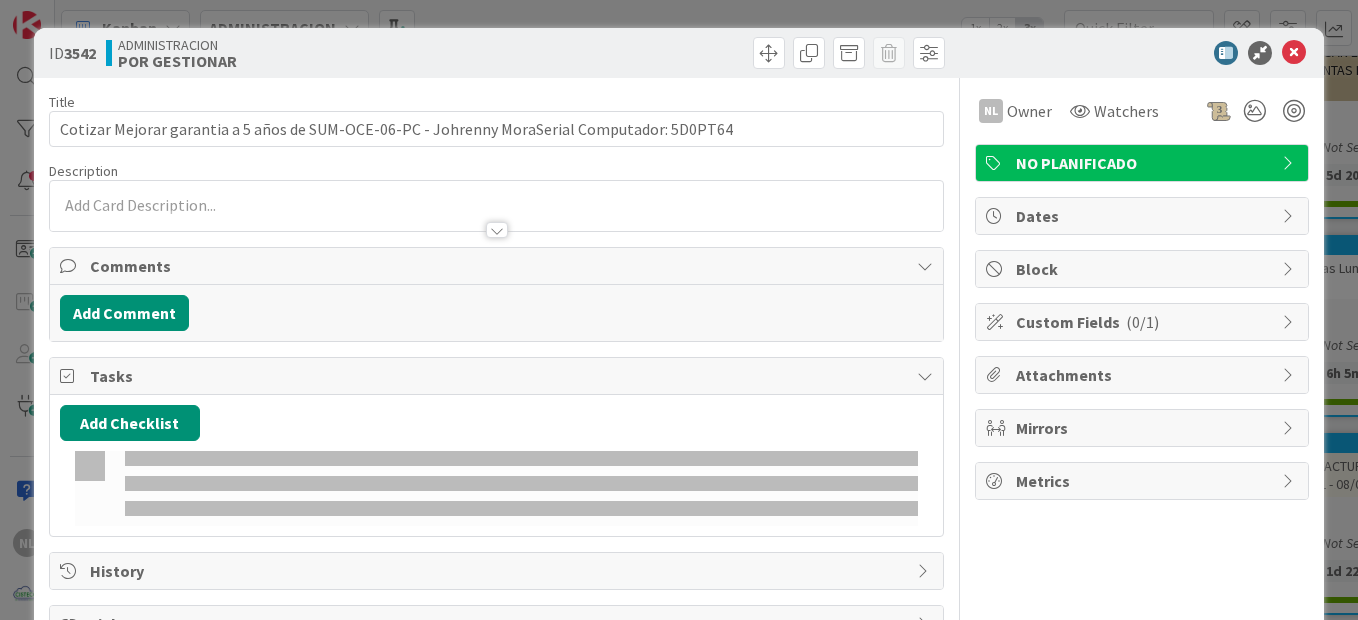type on "Cotizar Mejorar garantia a 5 años de SUM-OCE-06-PC - Johrenny MoraSerial Computador: 5D0PT64" 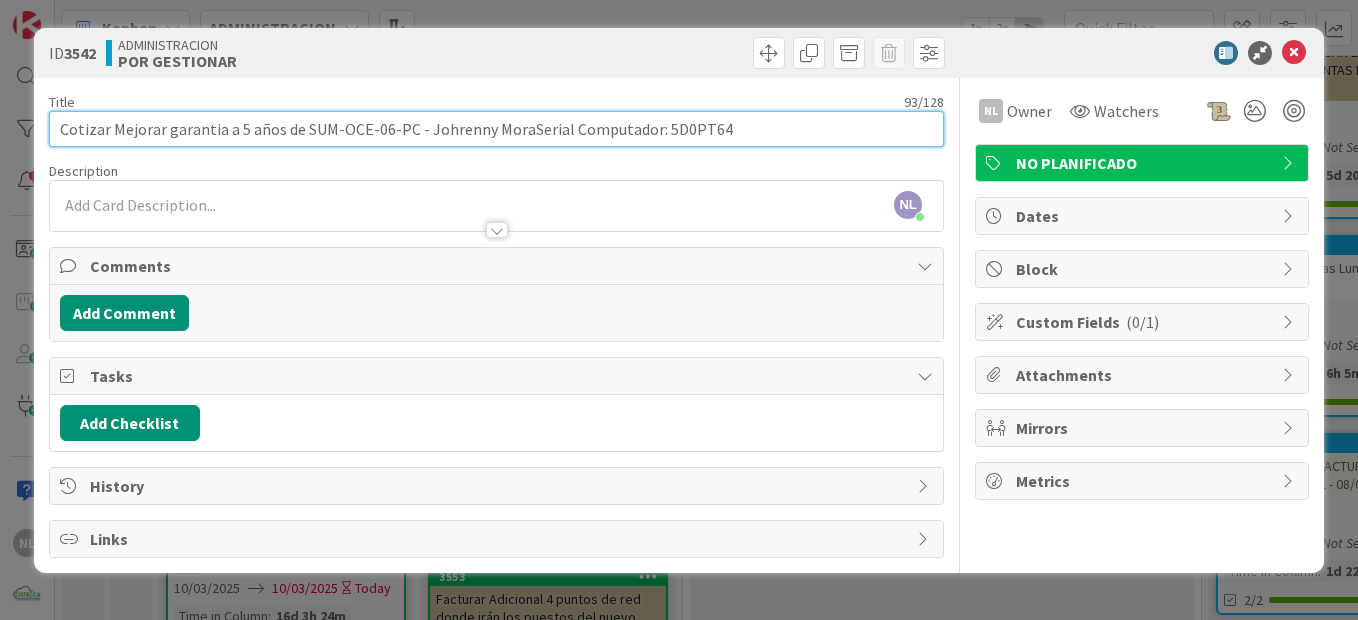 drag, startPoint x: 652, startPoint y: 137, endPoint x: 720, endPoint y: 131, distance: 68.26419 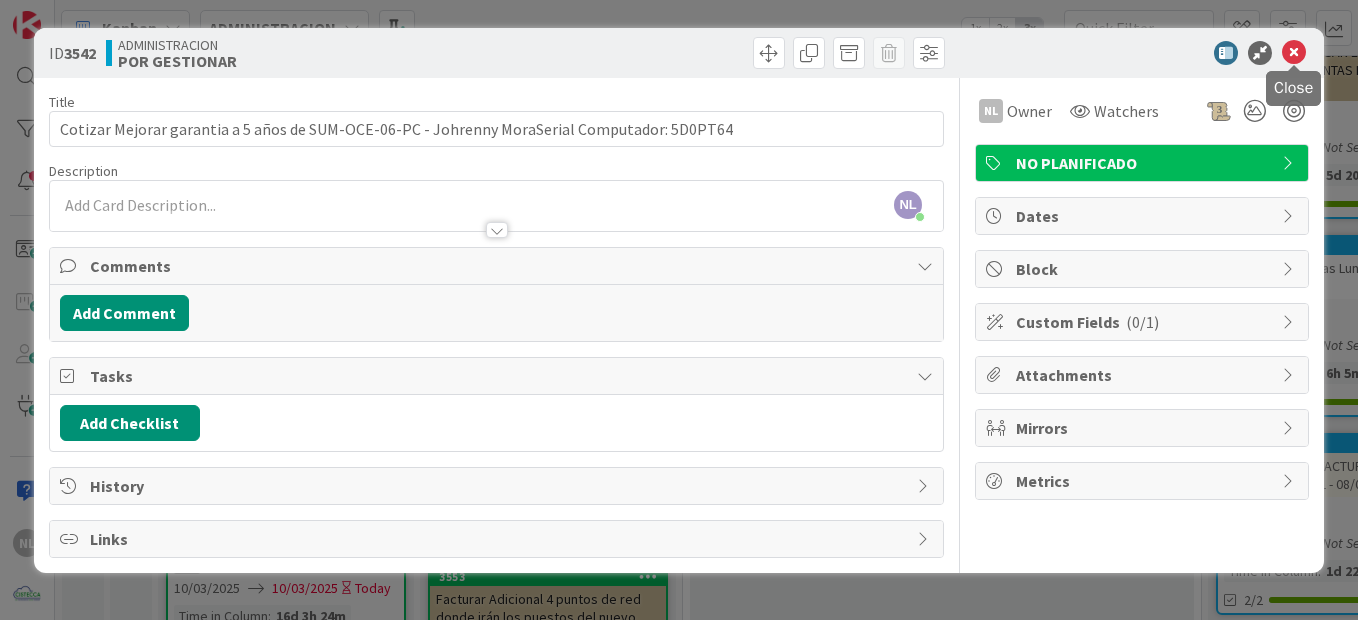 click at bounding box center (1294, 53) 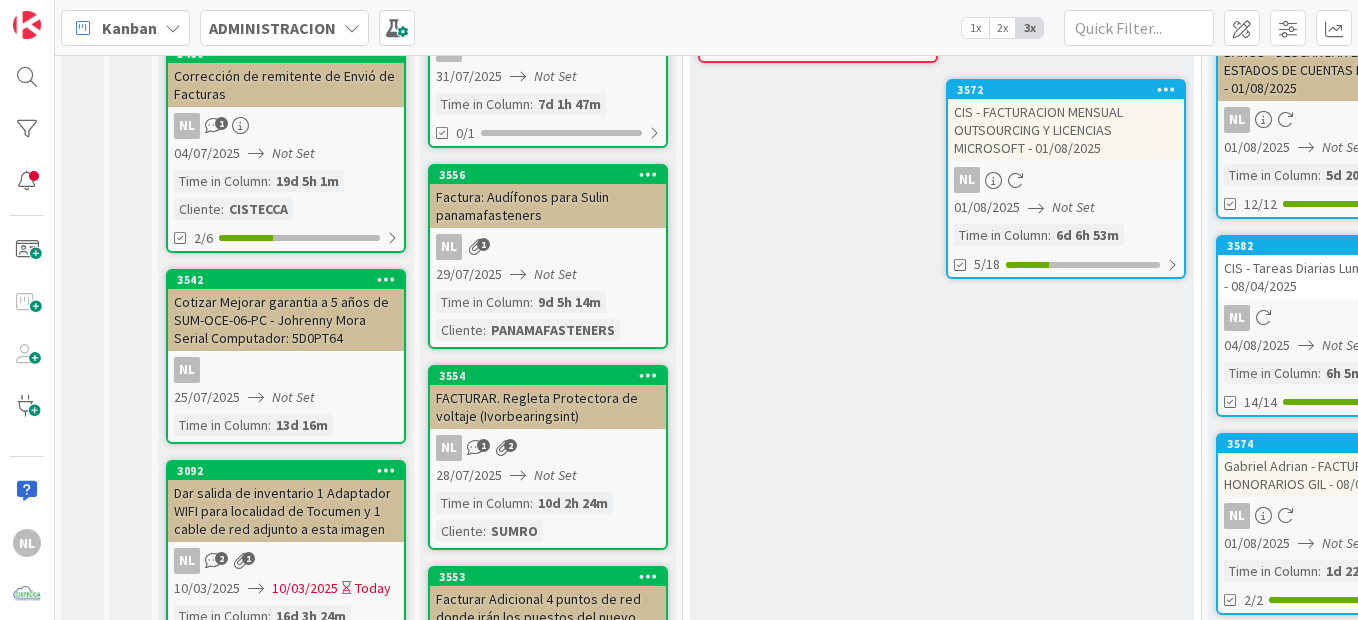 click on "Dar salida de inventario 1 Adaptador WIFI para localidad de Tocumen y 1 cable de red adjunto a esta imagen" at bounding box center [286, 511] 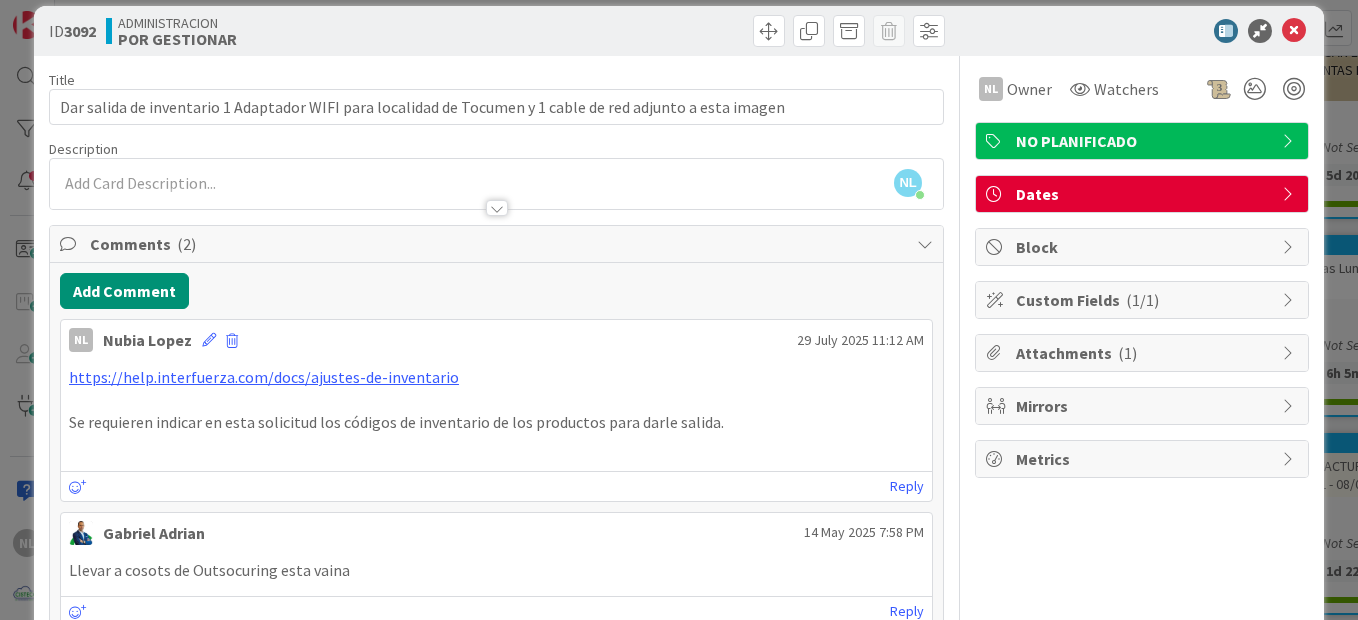 scroll, scrollTop: 0, scrollLeft: 0, axis: both 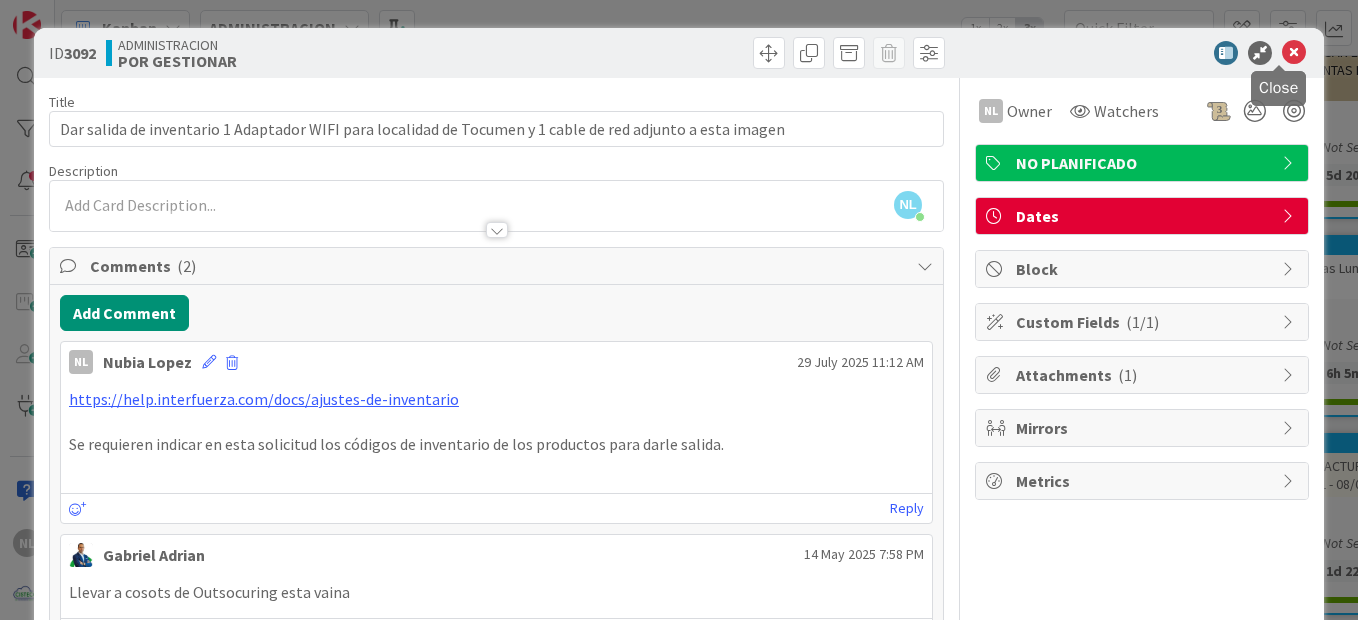 click at bounding box center [1294, 53] 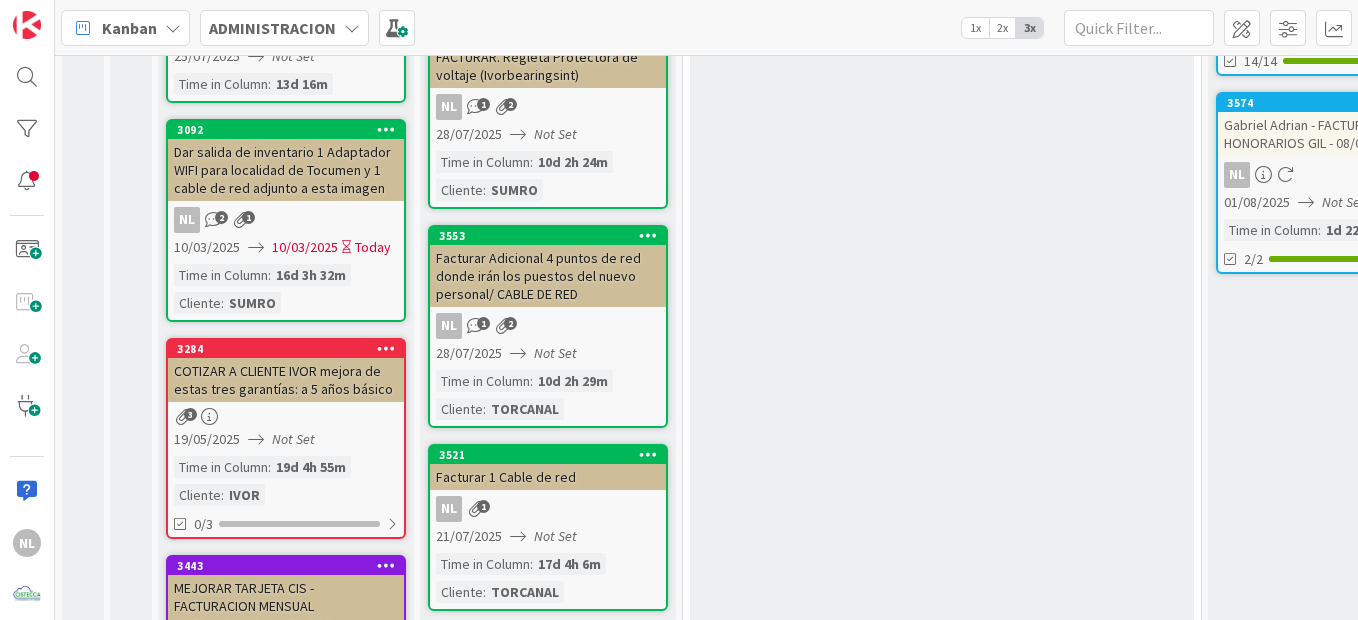 scroll, scrollTop: 758, scrollLeft: 0, axis: vertical 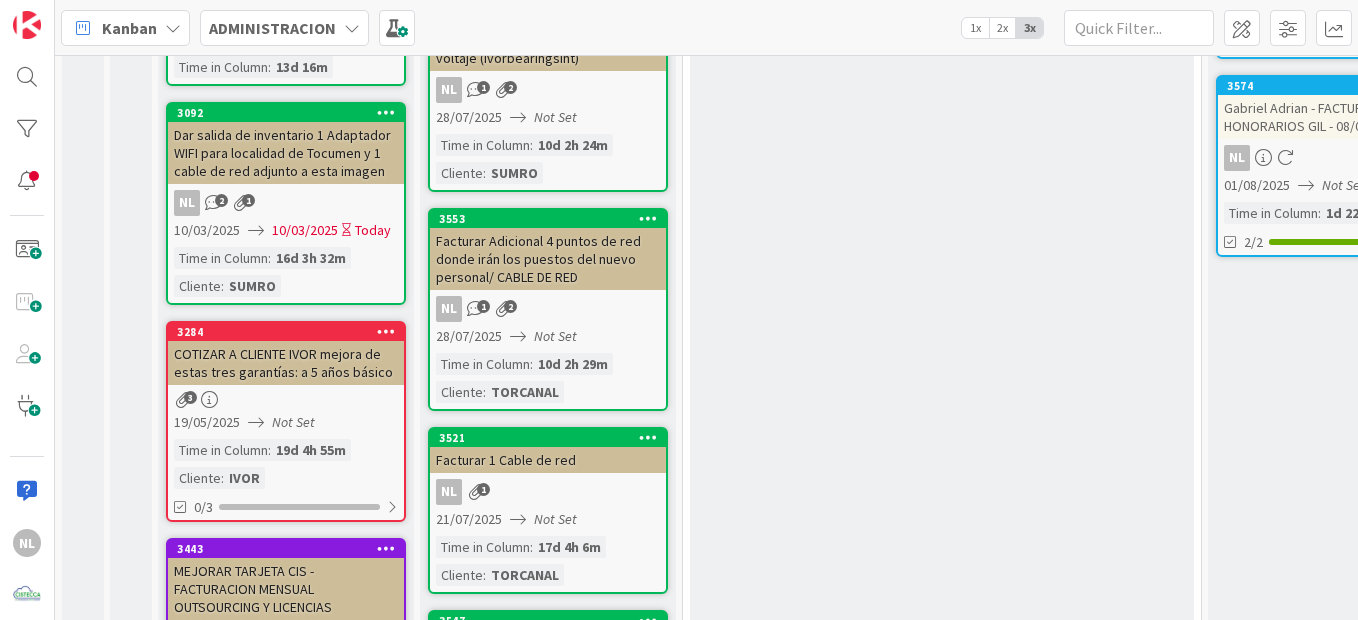 click on "COTIZAR A CLIENTE IVOR mejora de estas tres garantías: a 5 años básico" at bounding box center [286, 363] 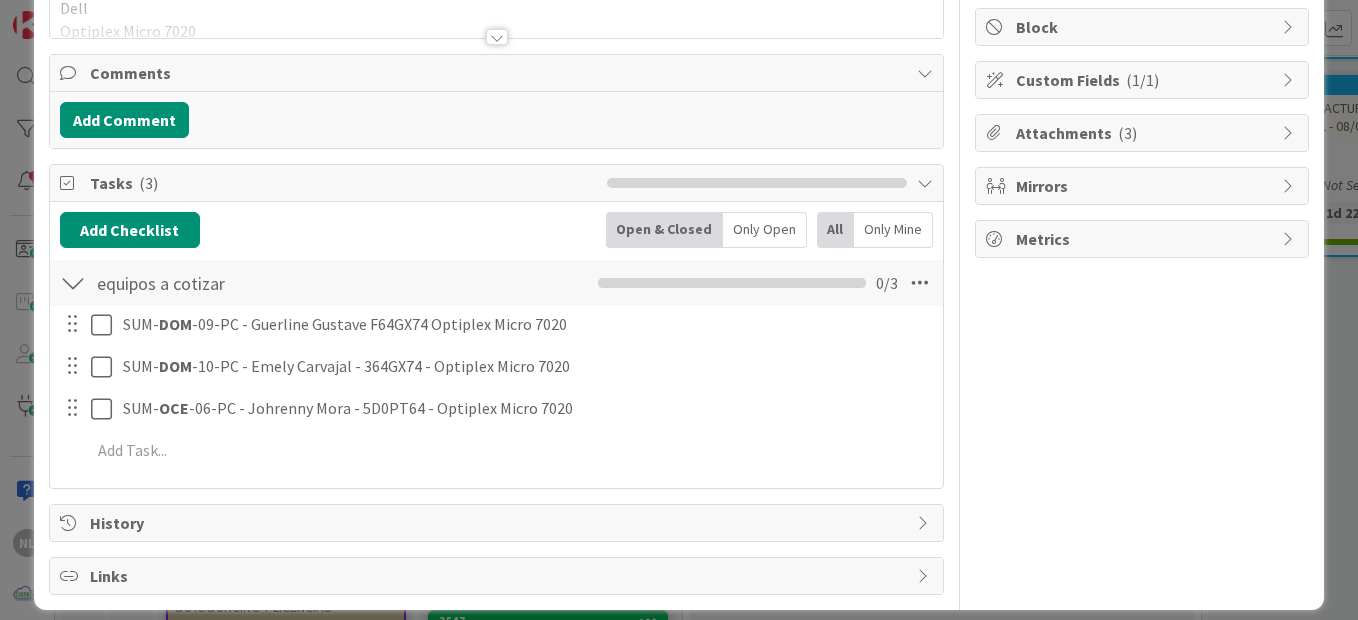 scroll, scrollTop: 260, scrollLeft: 0, axis: vertical 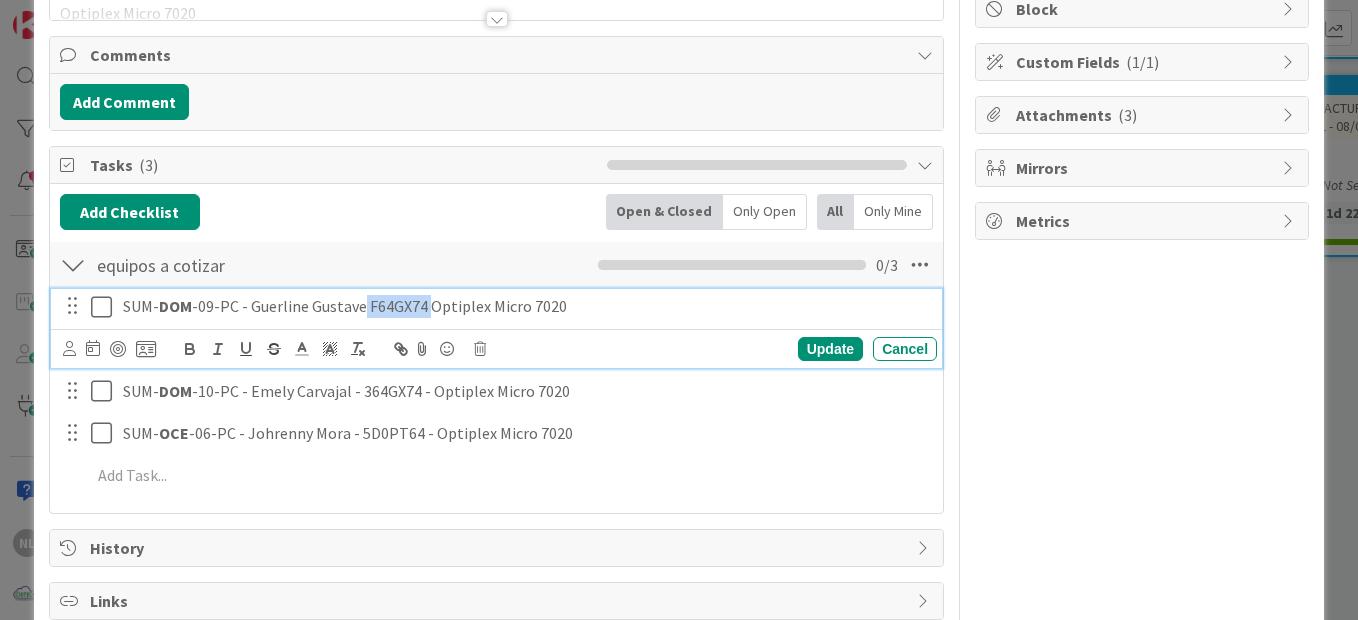 drag, startPoint x: 361, startPoint y: 311, endPoint x: 426, endPoint y: 310, distance: 65.00769 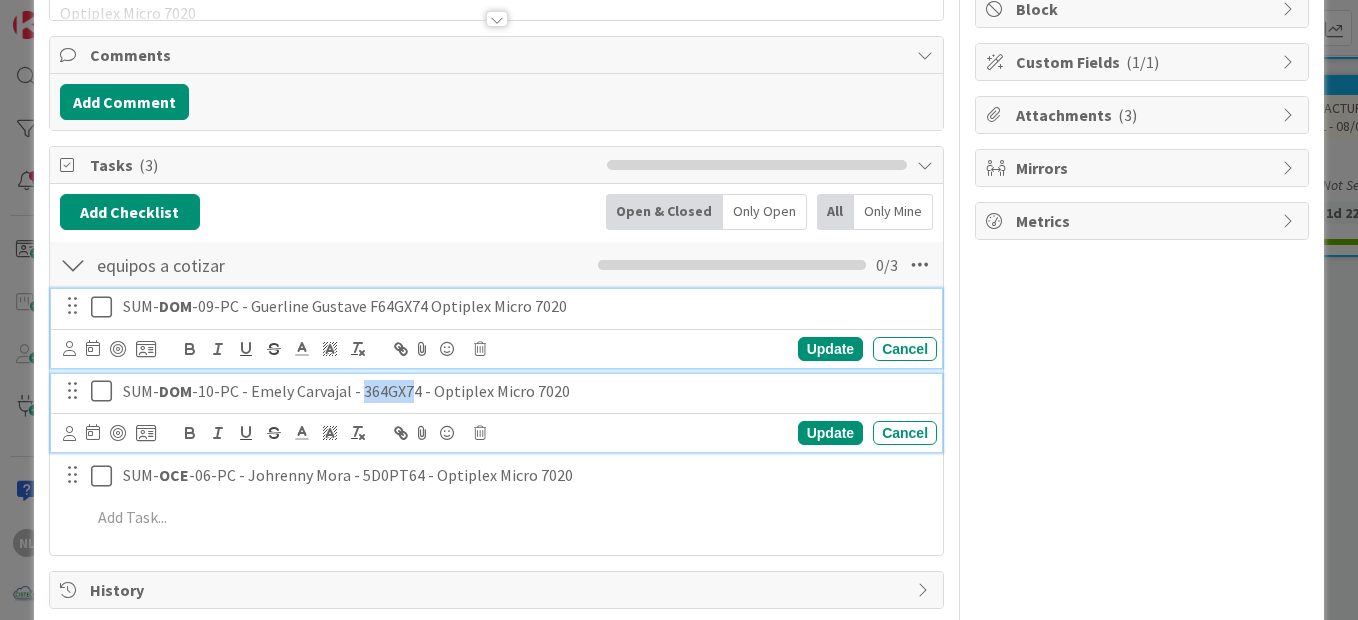 drag, startPoint x: 357, startPoint y: 397, endPoint x: 409, endPoint y: 395, distance: 52.03845 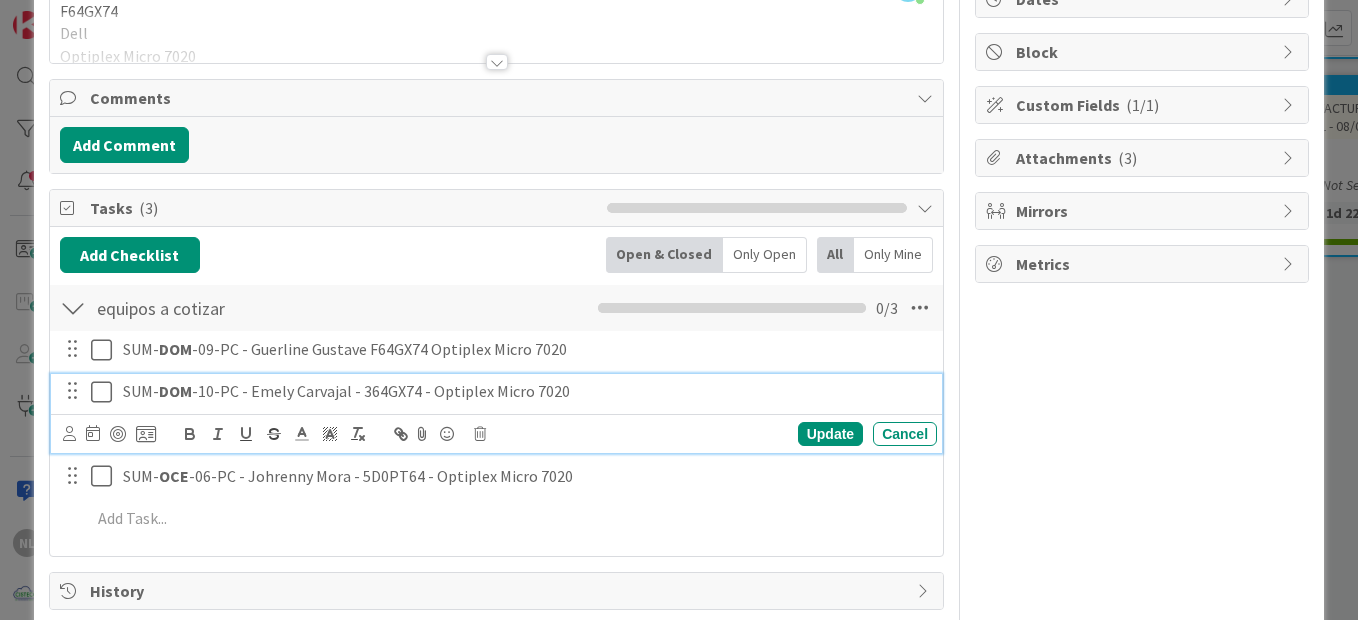 drag, startPoint x: 409, startPoint y: 395, endPoint x: 420, endPoint y: 389, distance: 12.529964 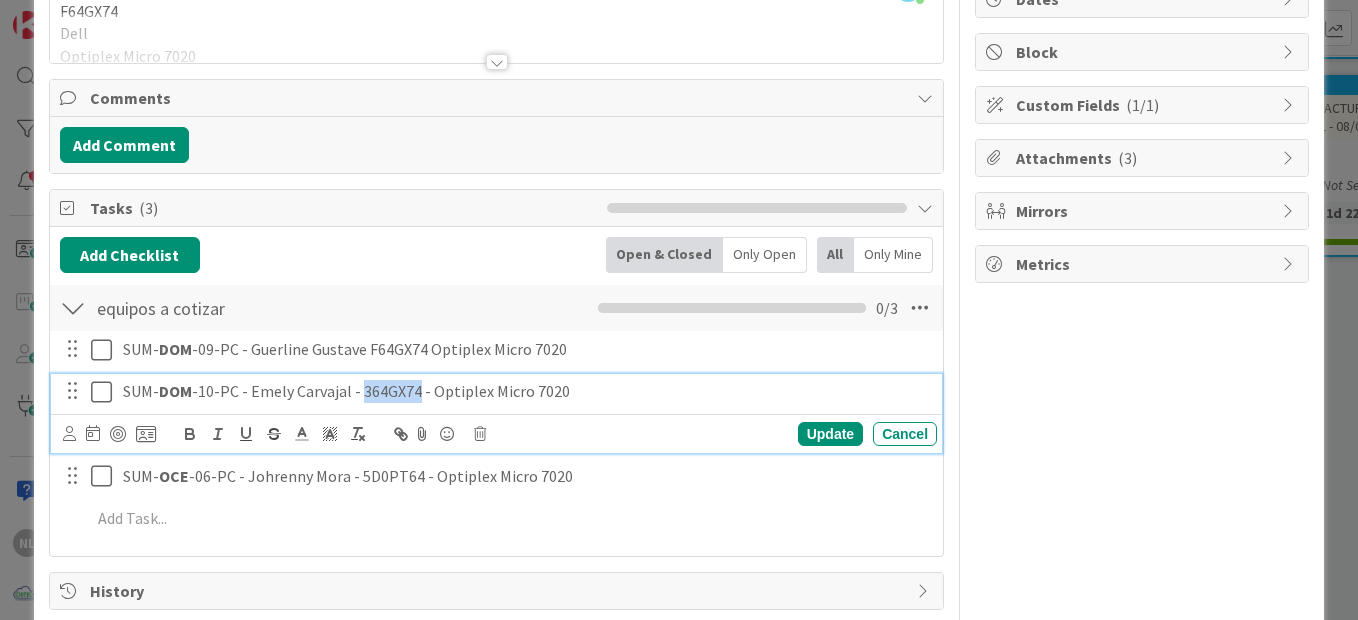 drag, startPoint x: 359, startPoint y: 391, endPoint x: 414, endPoint y: 392, distance: 55.00909 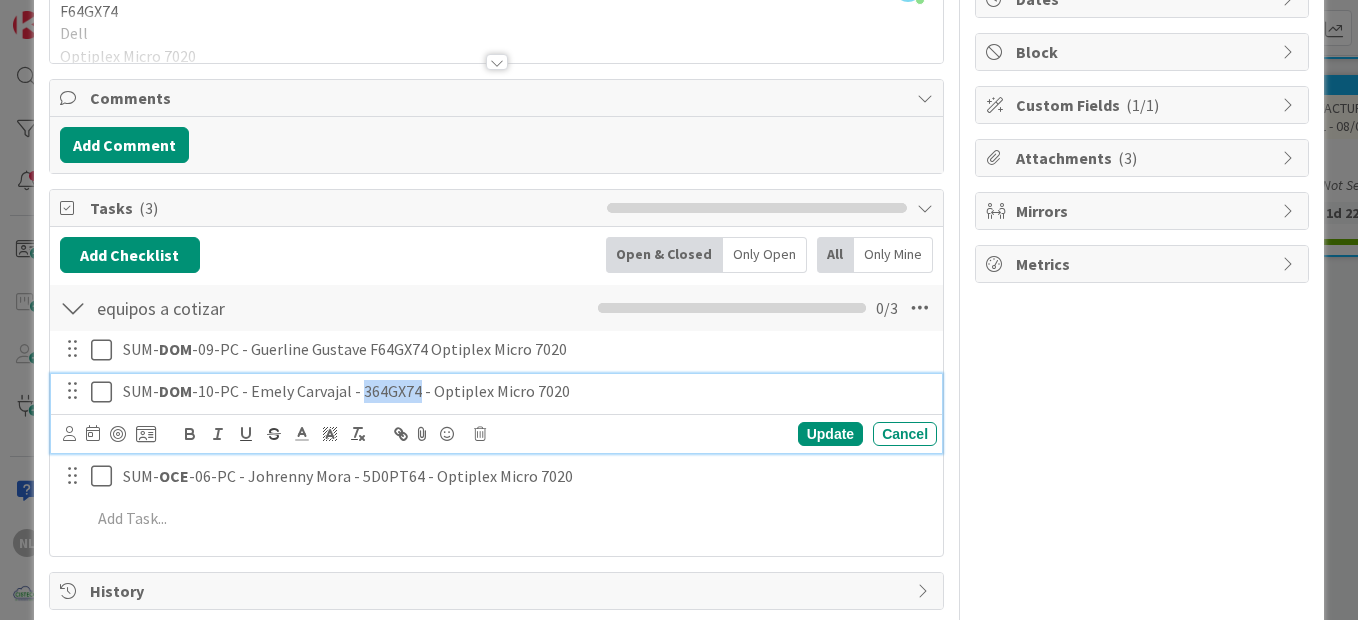 copy on "364GX74" 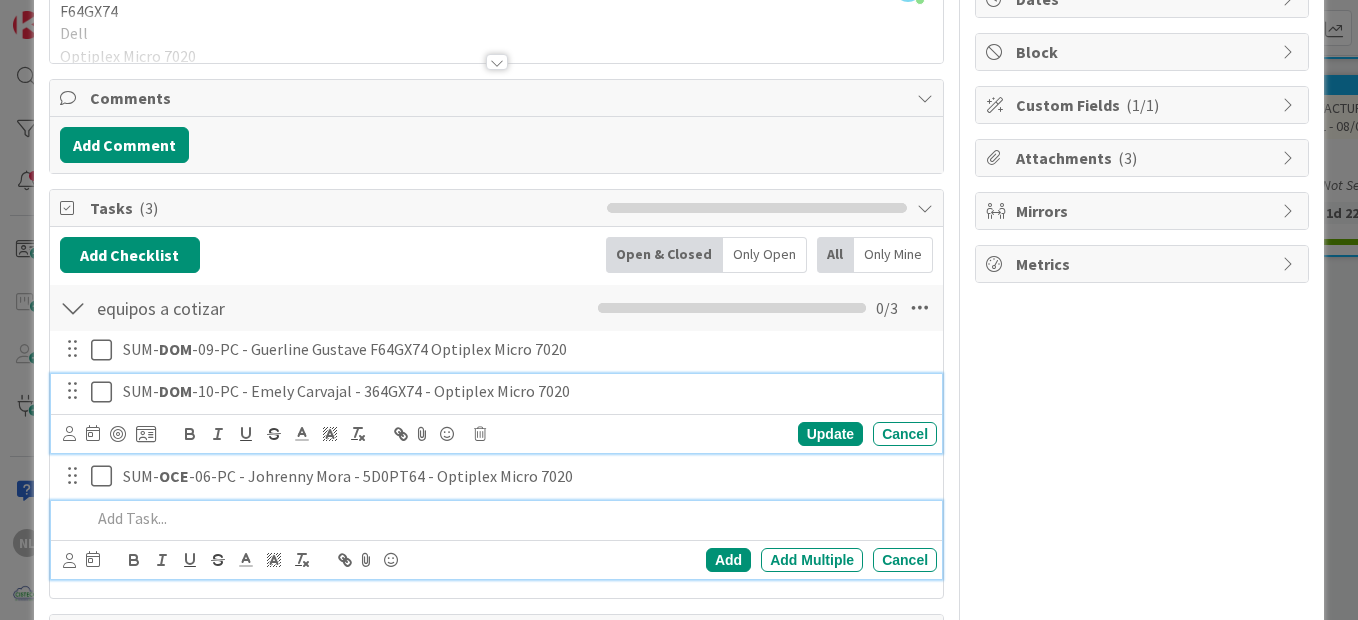 click at bounding box center (510, 518) 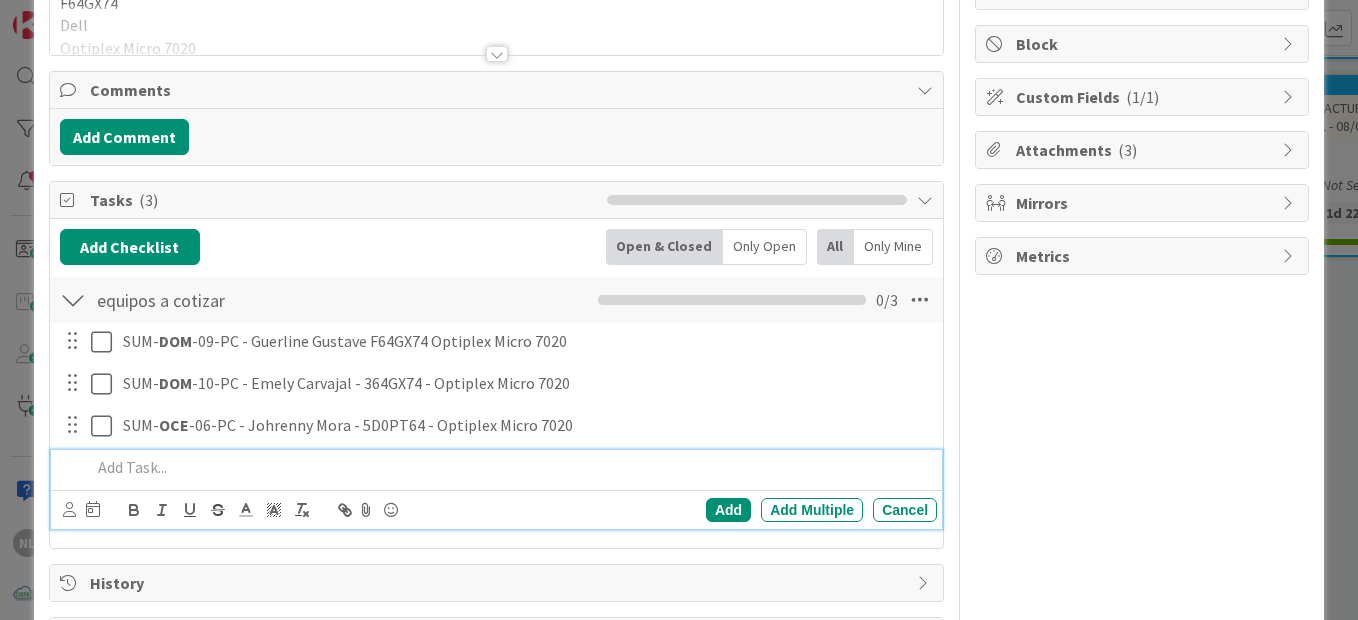 scroll, scrollTop: 274, scrollLeft: 0, axis: vertical 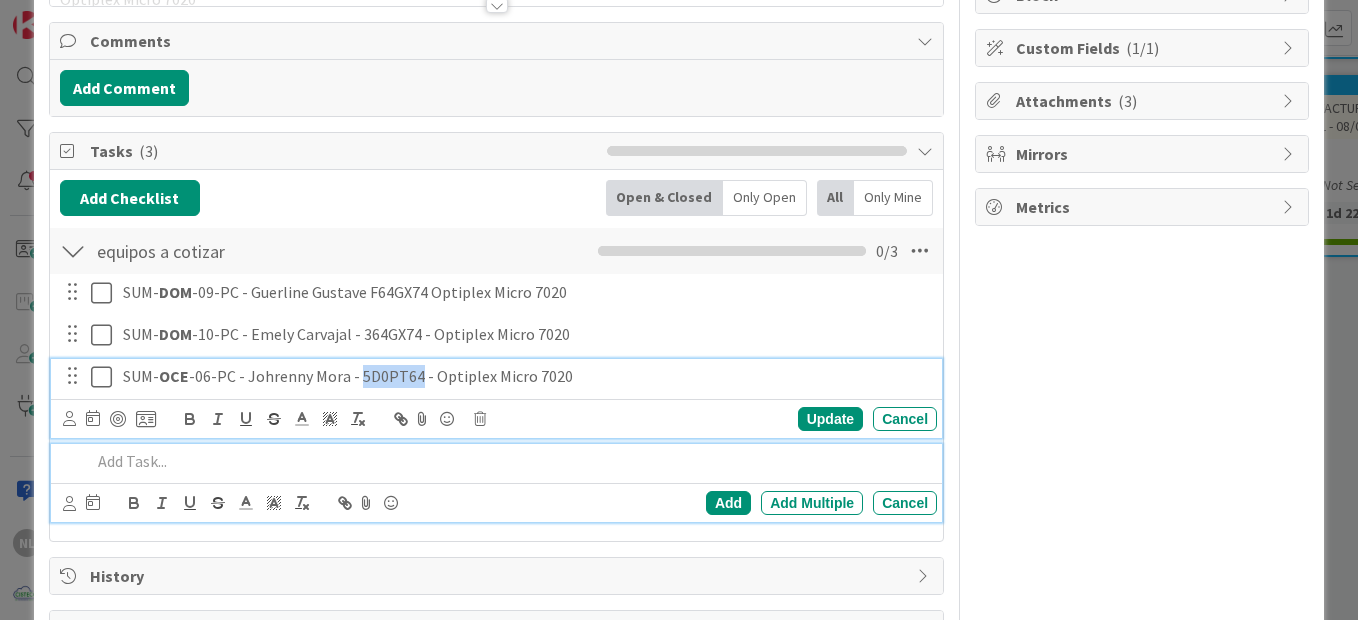 drag, startPoint x: 354, startPoint y: 376, endPoint x: 411, endPoint y: 379, distance: 57.07889 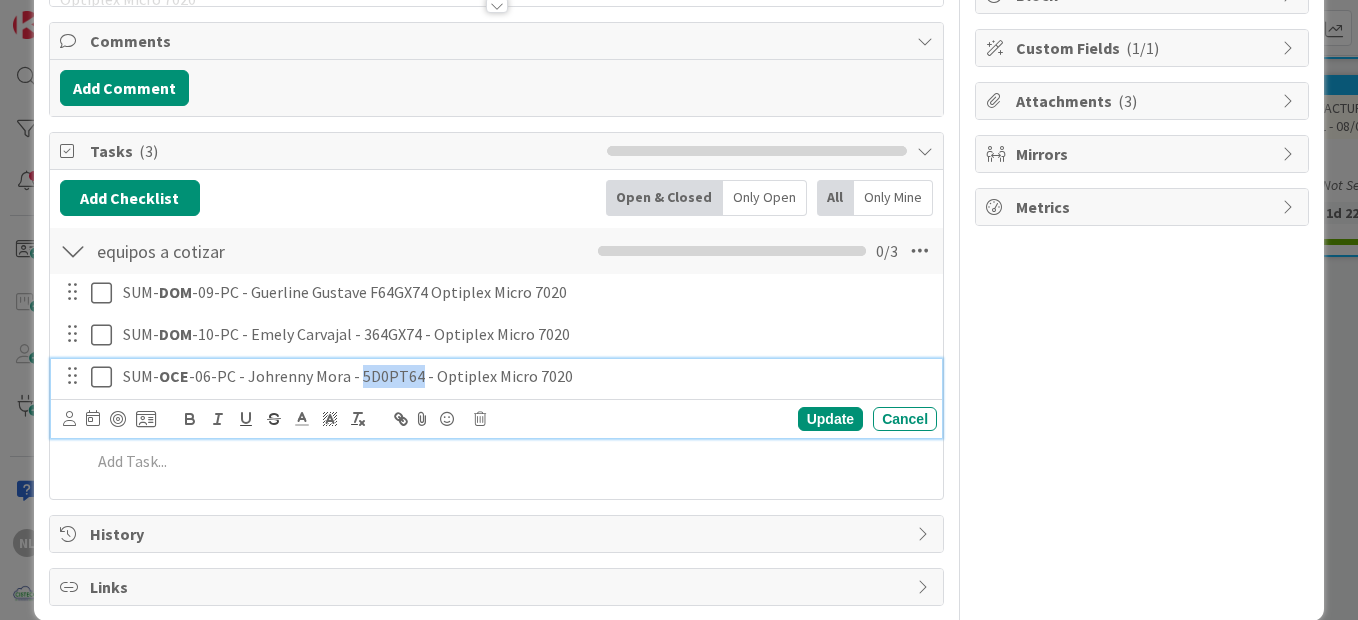 copy on "5D0PT64" 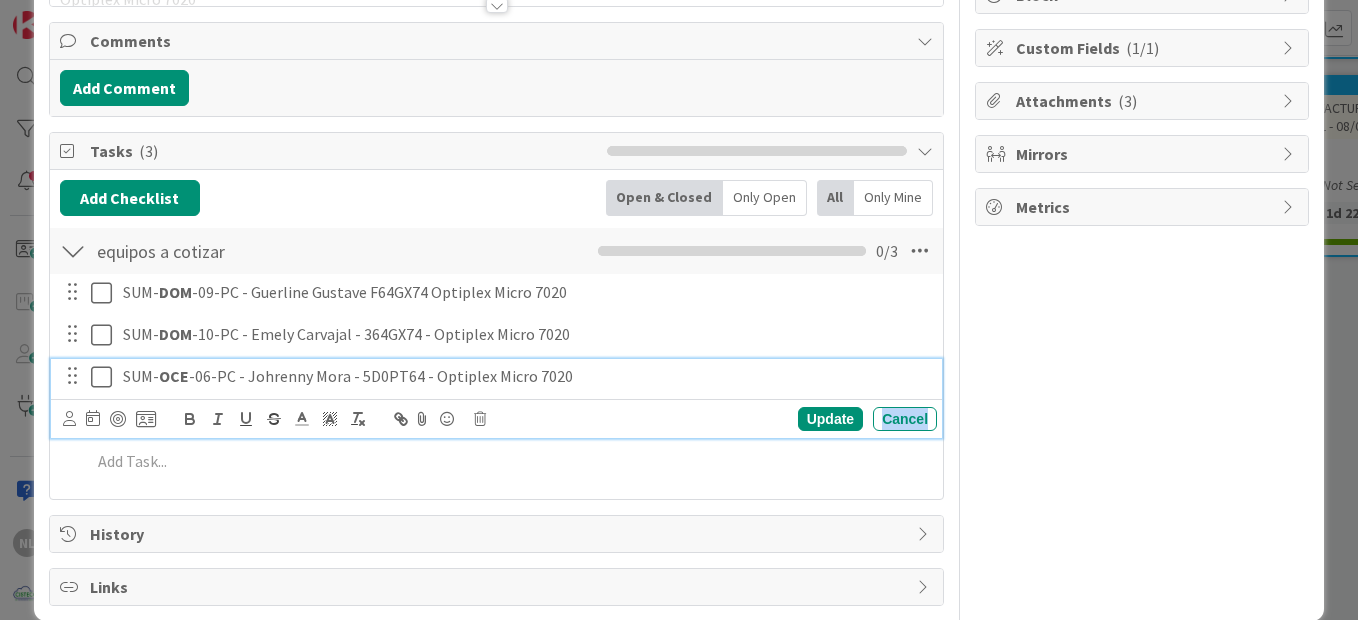 click on "Cancel" at bounding box center (905, 419) 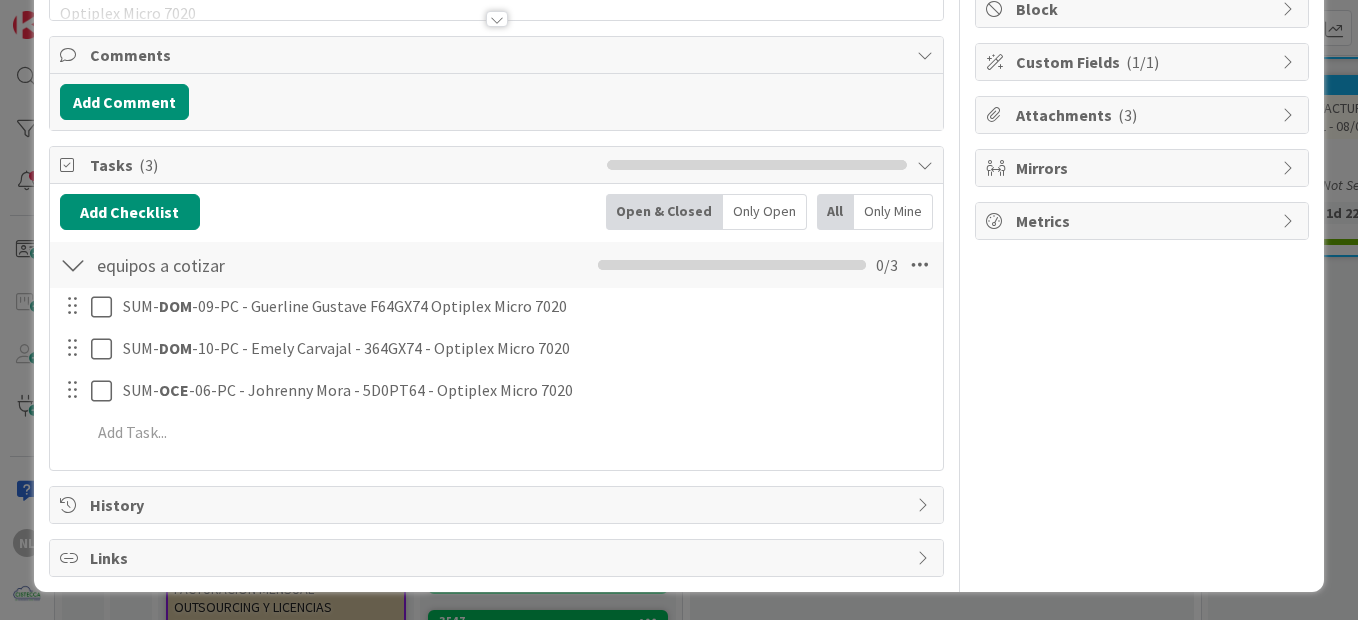 scroll, scrollTop: 0, scrollLeft: 0, axis: both 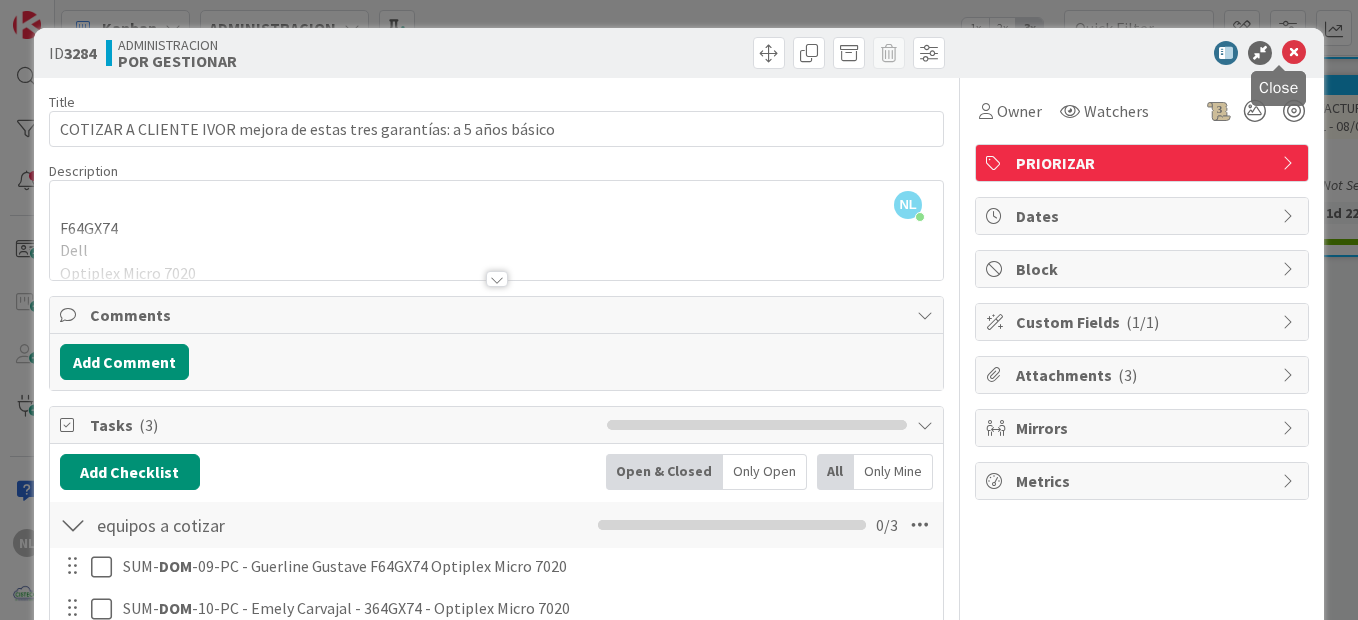 click at bounding box center (1294, 53) 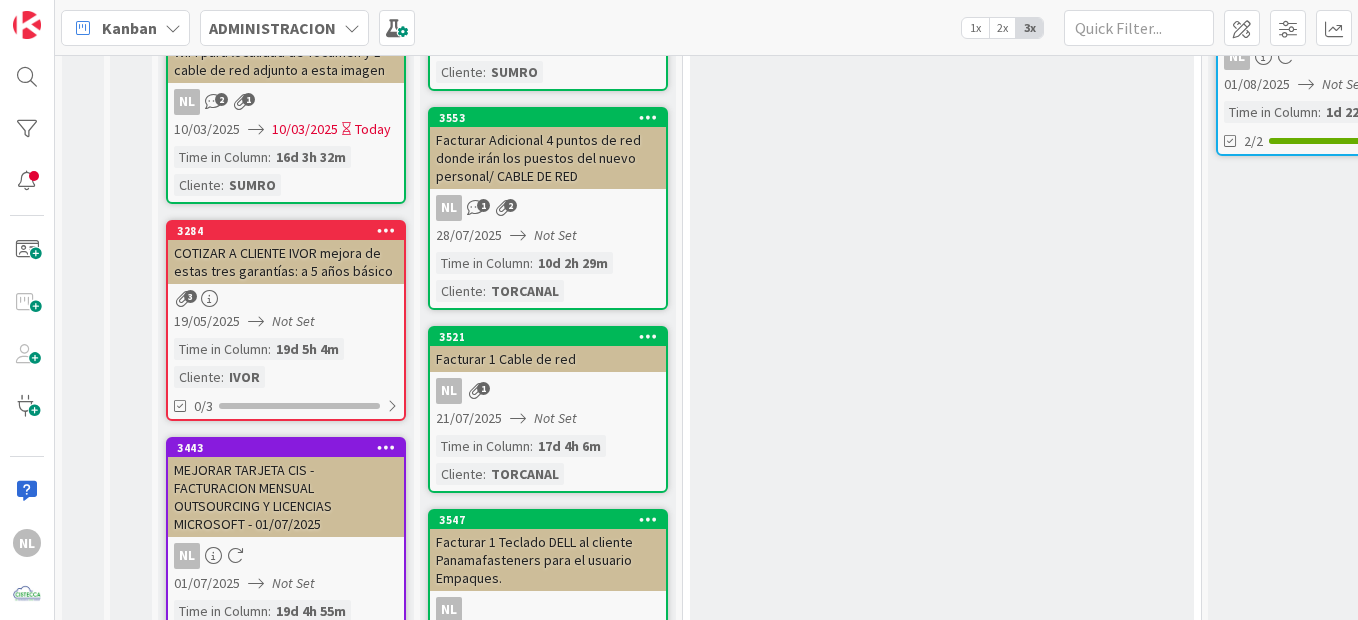 scroll, scrollTop: 958, scrollLeft: 0, axis: vertical 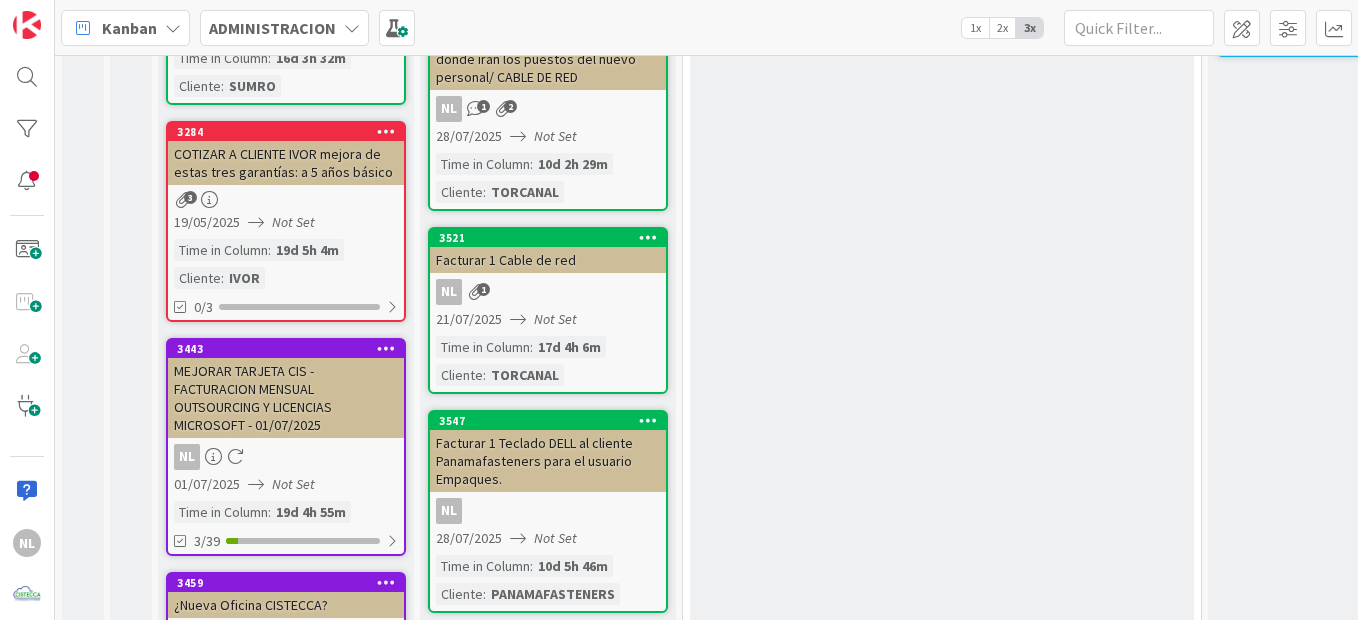 click on "MEJORAR TARJETA CIS - FACTURACION MENSUAL OUTSOURCING Y LICENCIAS MICROSOFT - 01/07/2025" at bounding box center (286, 398) 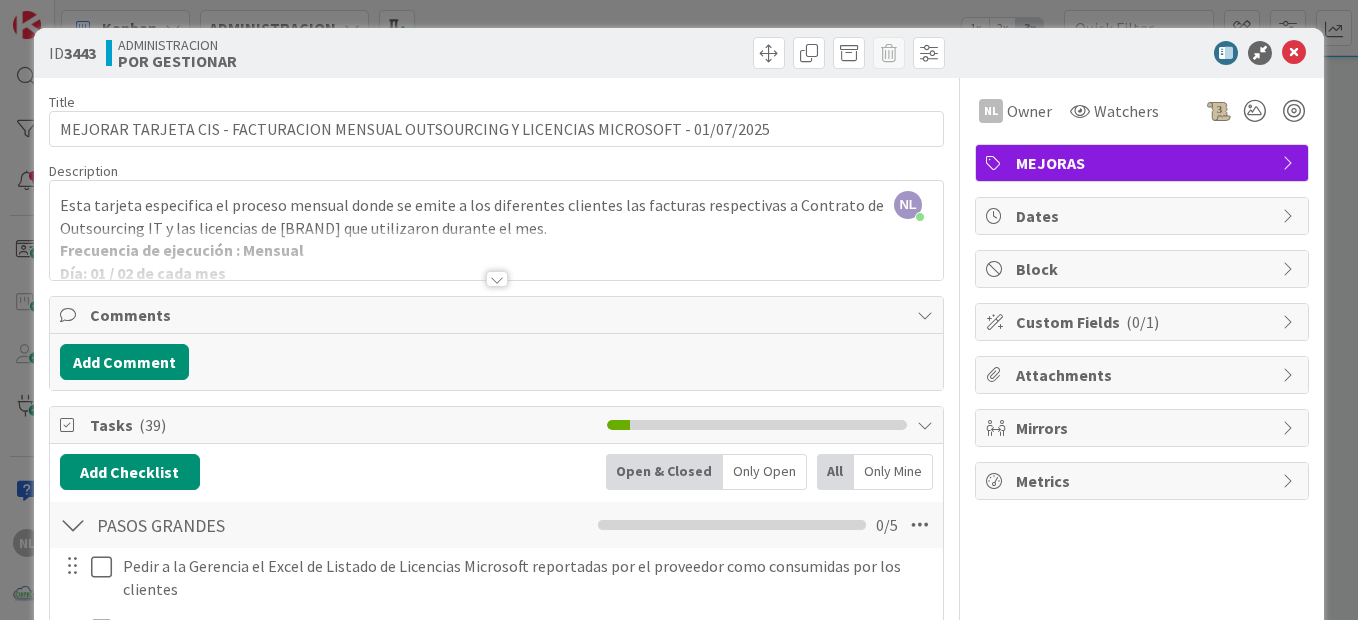 click at bounding box center (497, 279) 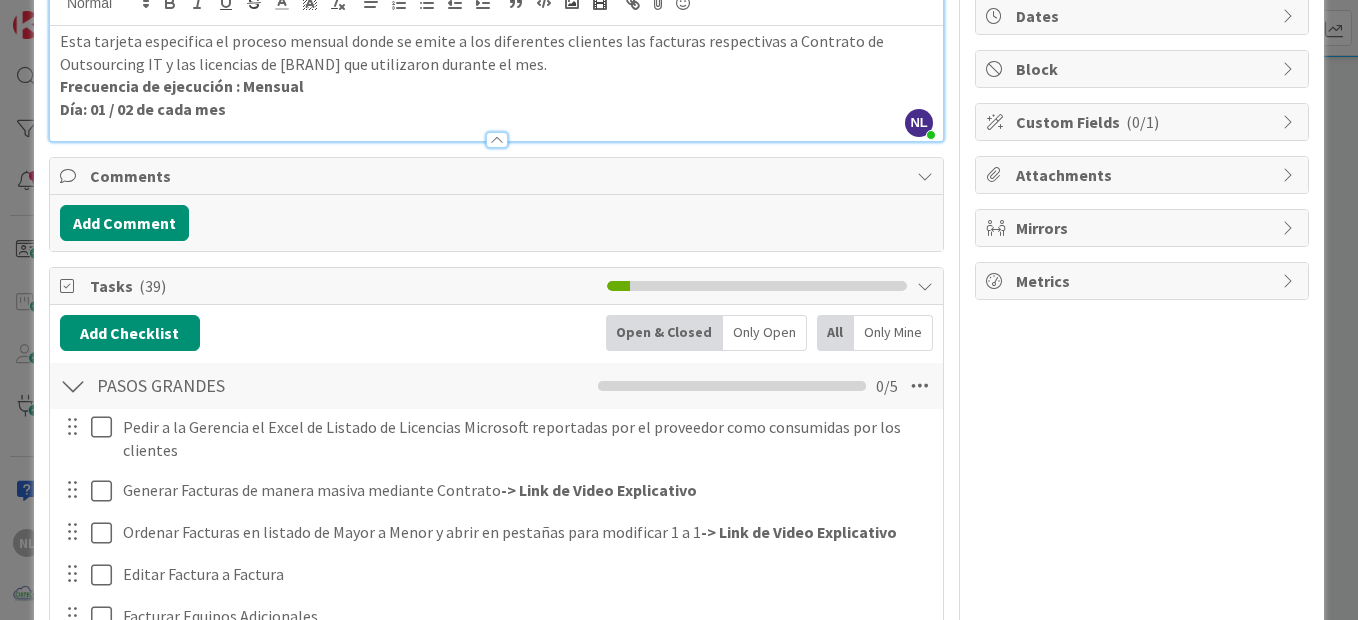 scroll, scrollTop: 0, scrollLeft: 0, axis: both 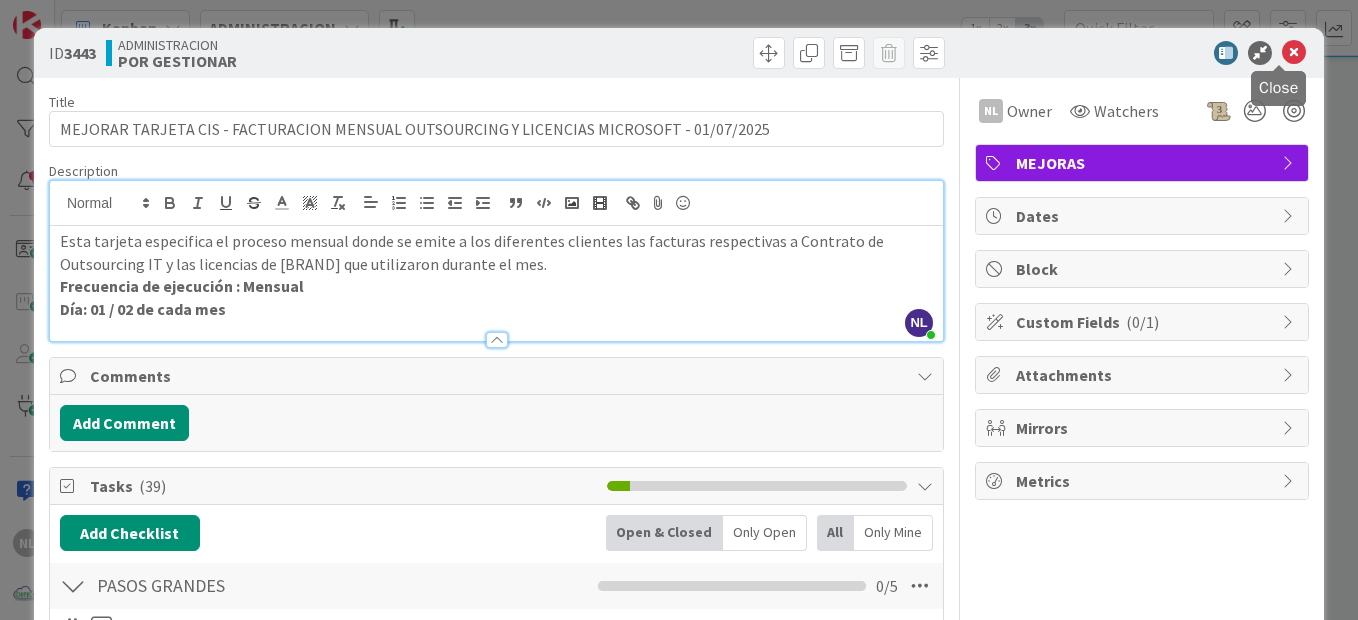 click at bounding box center [1294, 53] 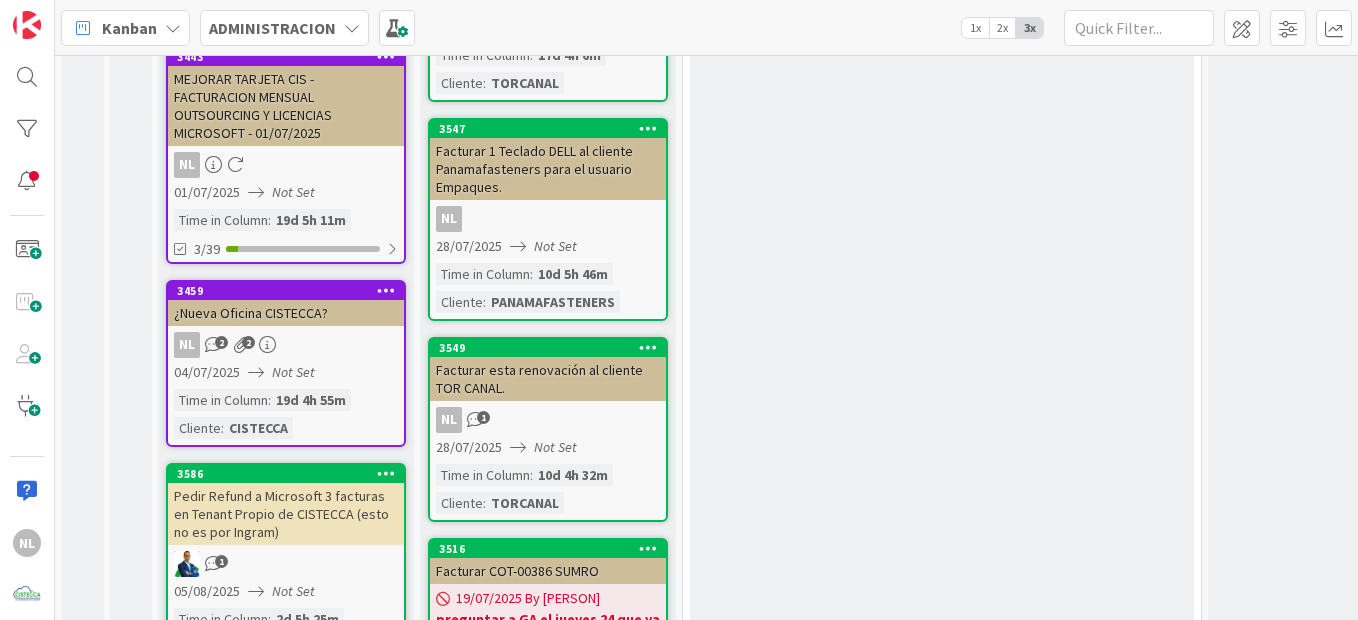 scroll, scrollTop: 1258, scrollLeft: 0, axis: vertical 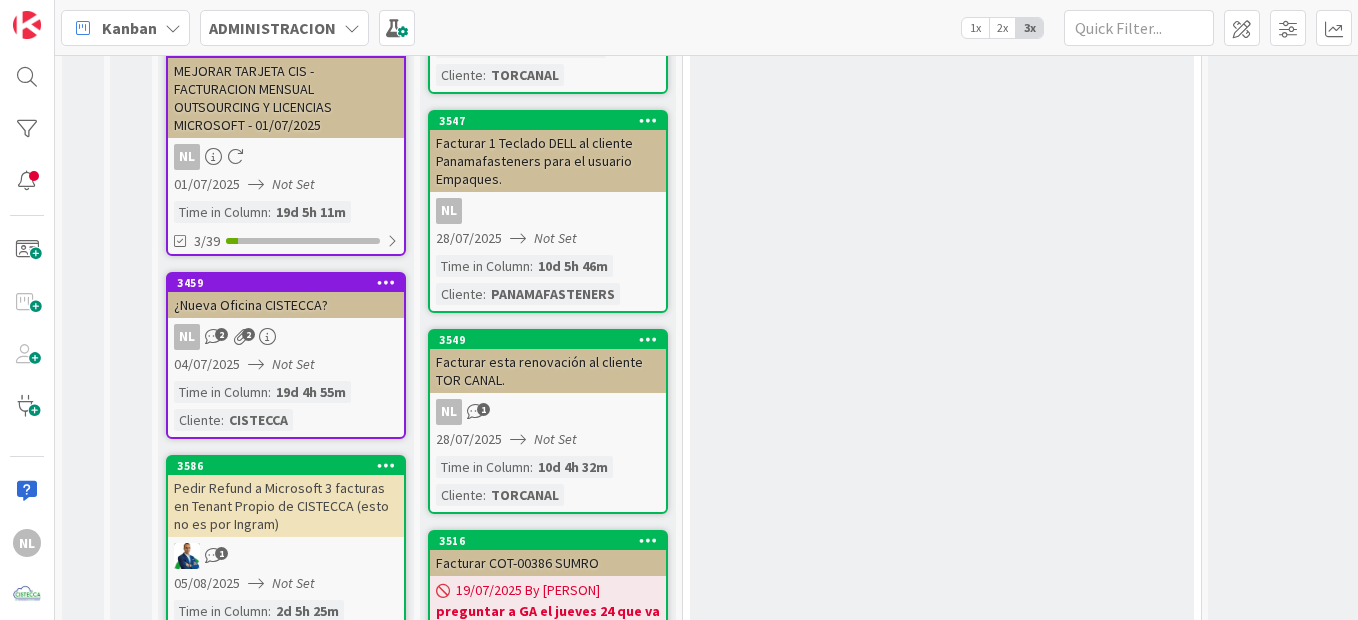 click on "NL 2 2" at bounding box center (286, 337) 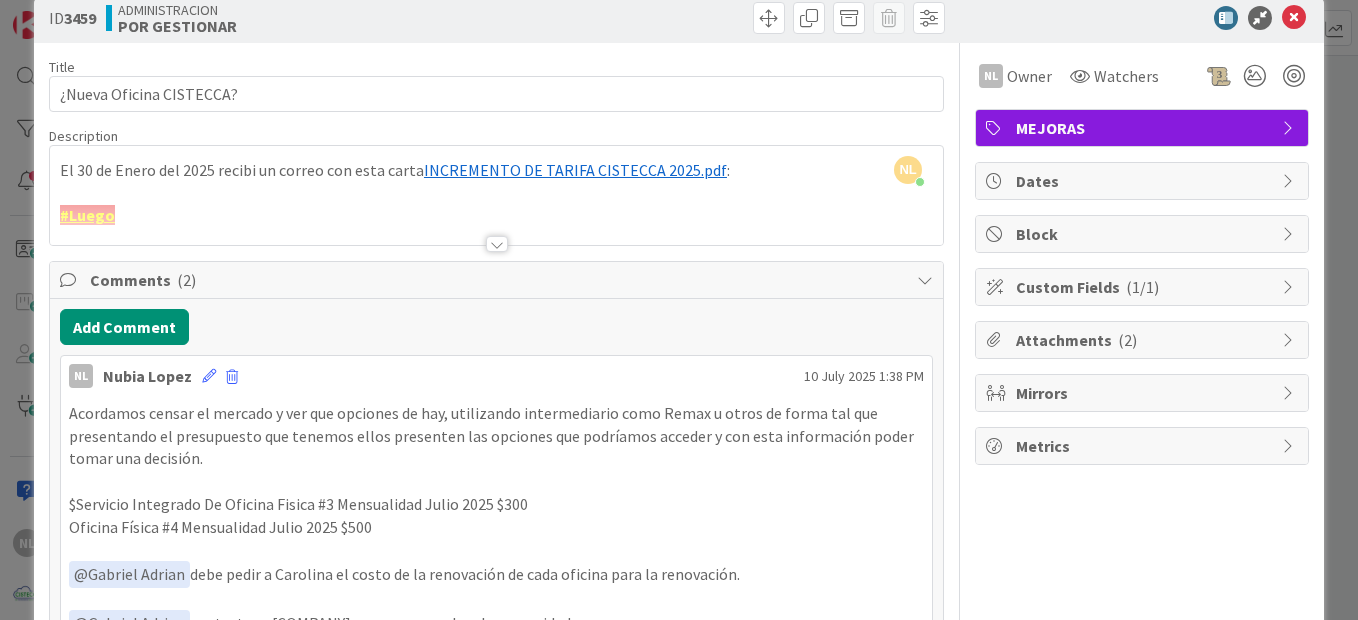 scroll, scrollTop: 0, scrollLeft: 0, axis: both 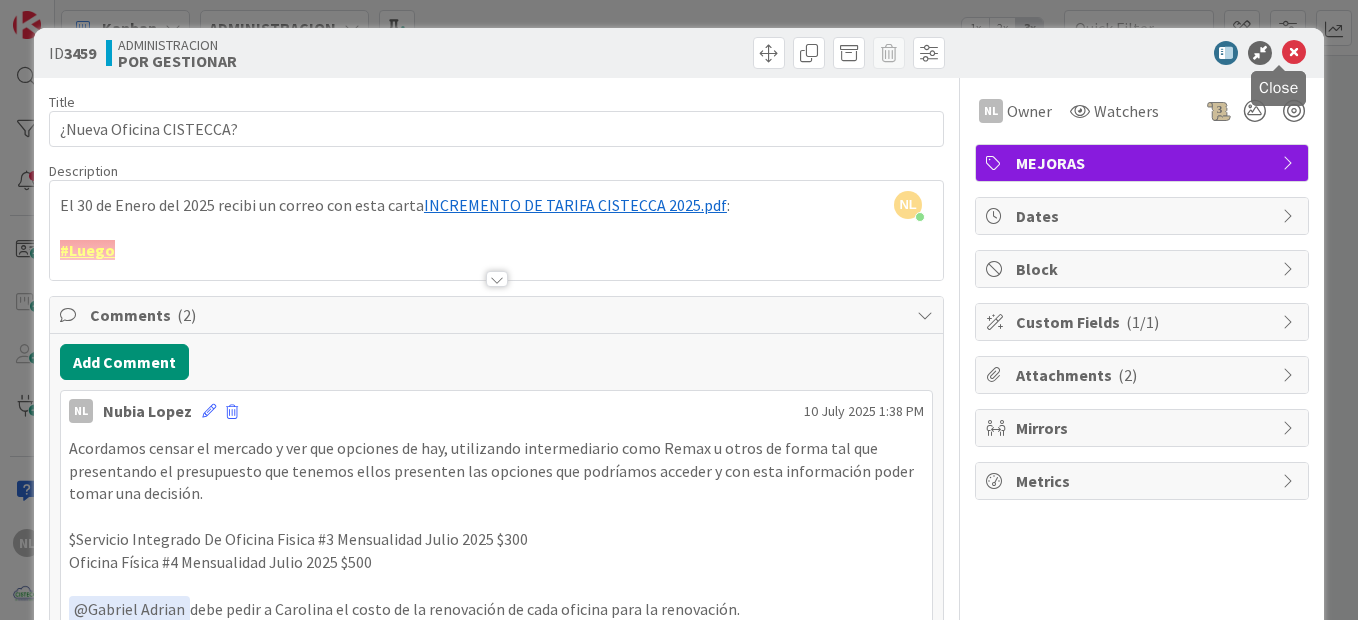 click at bounding box center [1294, 53] 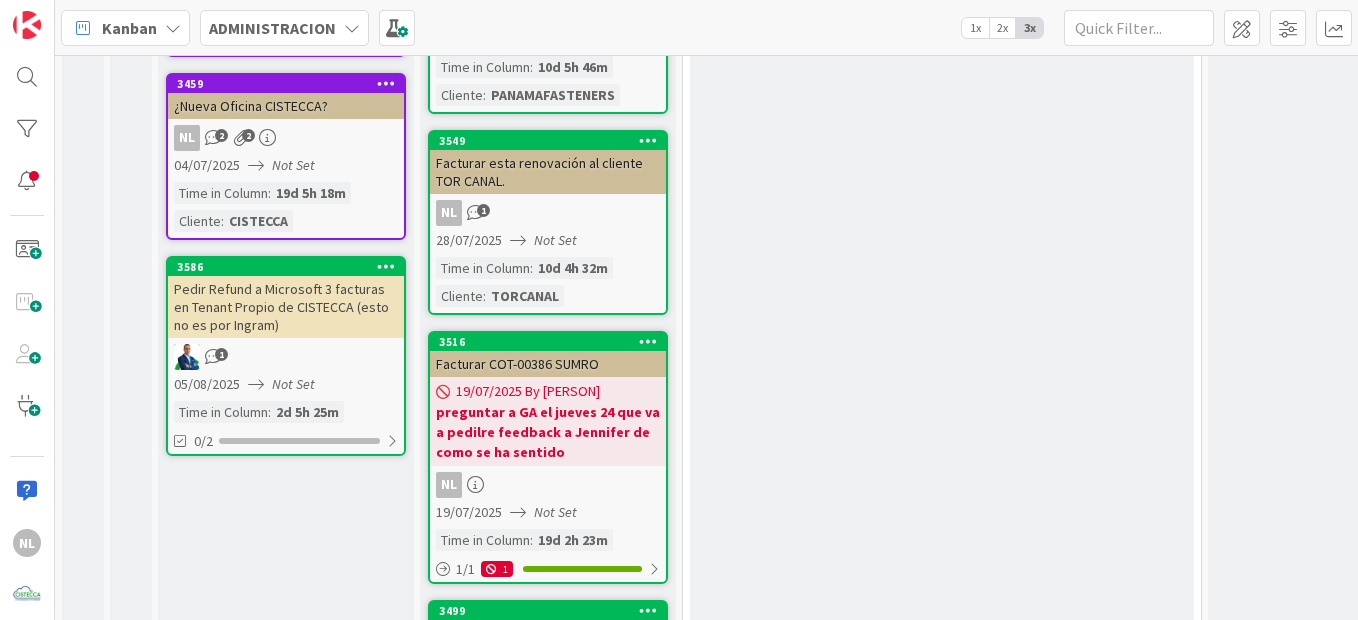 scroll, scrollTop: 1458, scrollLeft: 0, axis: vertical 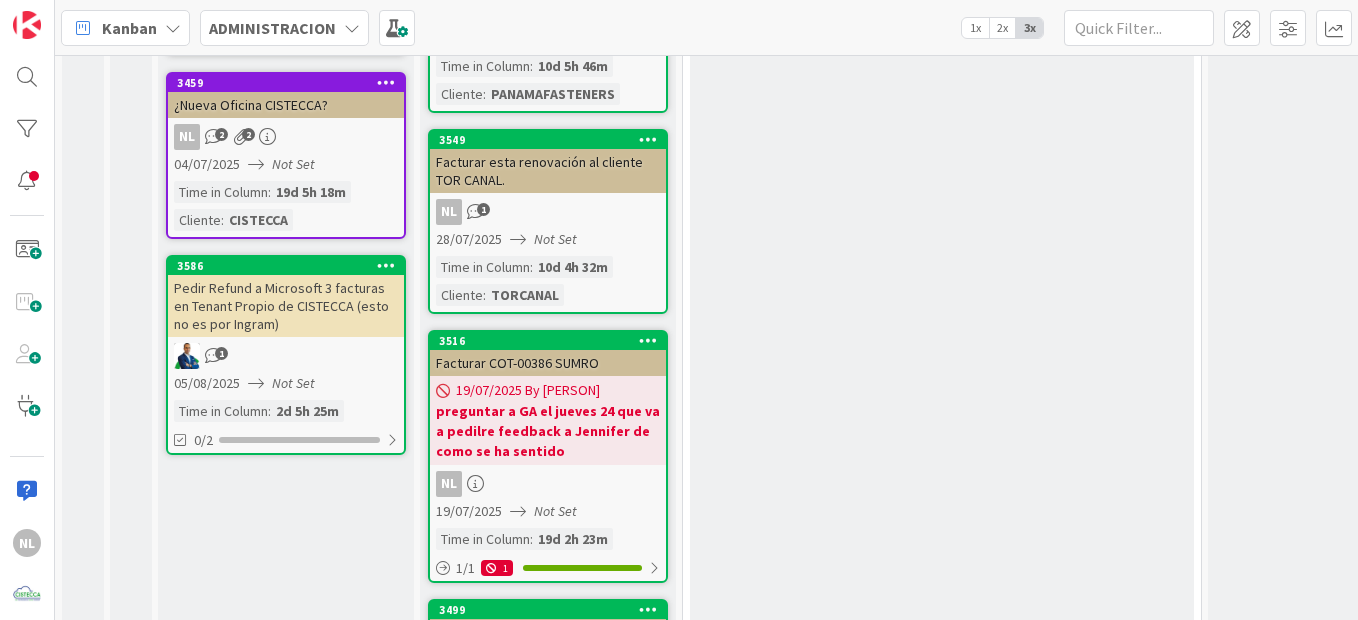 click on "Pedir Refund a Microsoft 3 facturas en Tenant Propio de CISTECCA (esto no es por Ingram)" at bounding box center (286, 306) 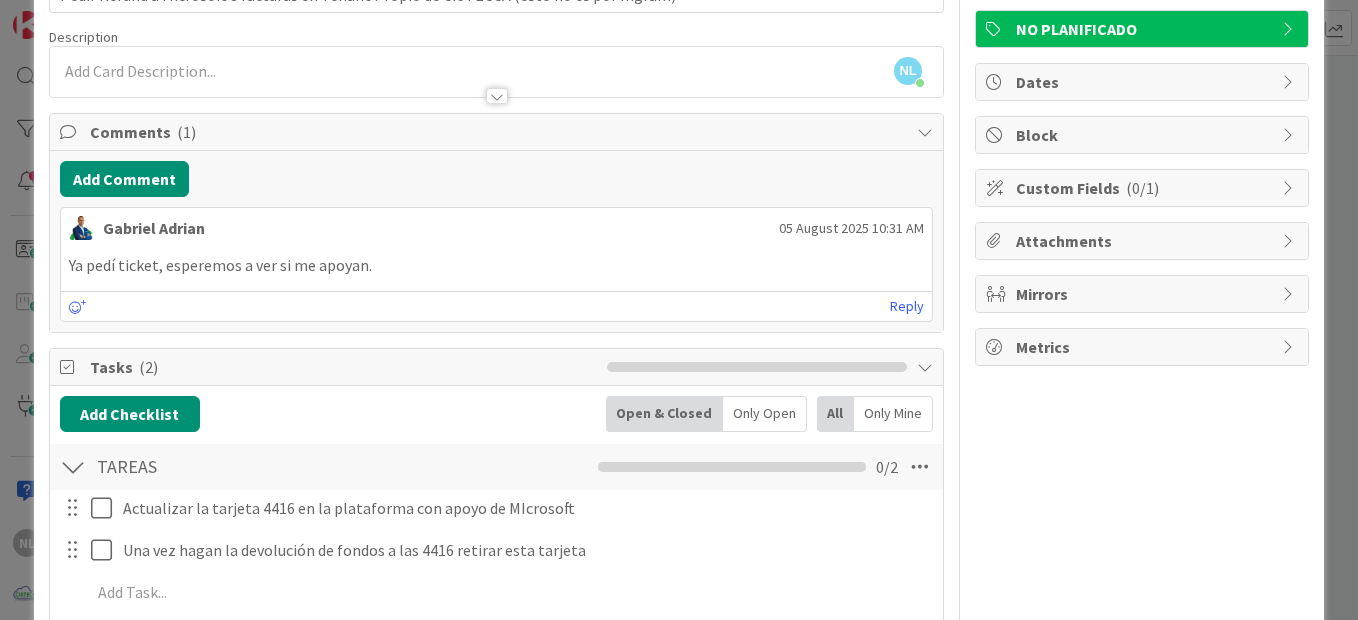 scroll, scrollTop: 0, scrollLeft: 0, axis: both 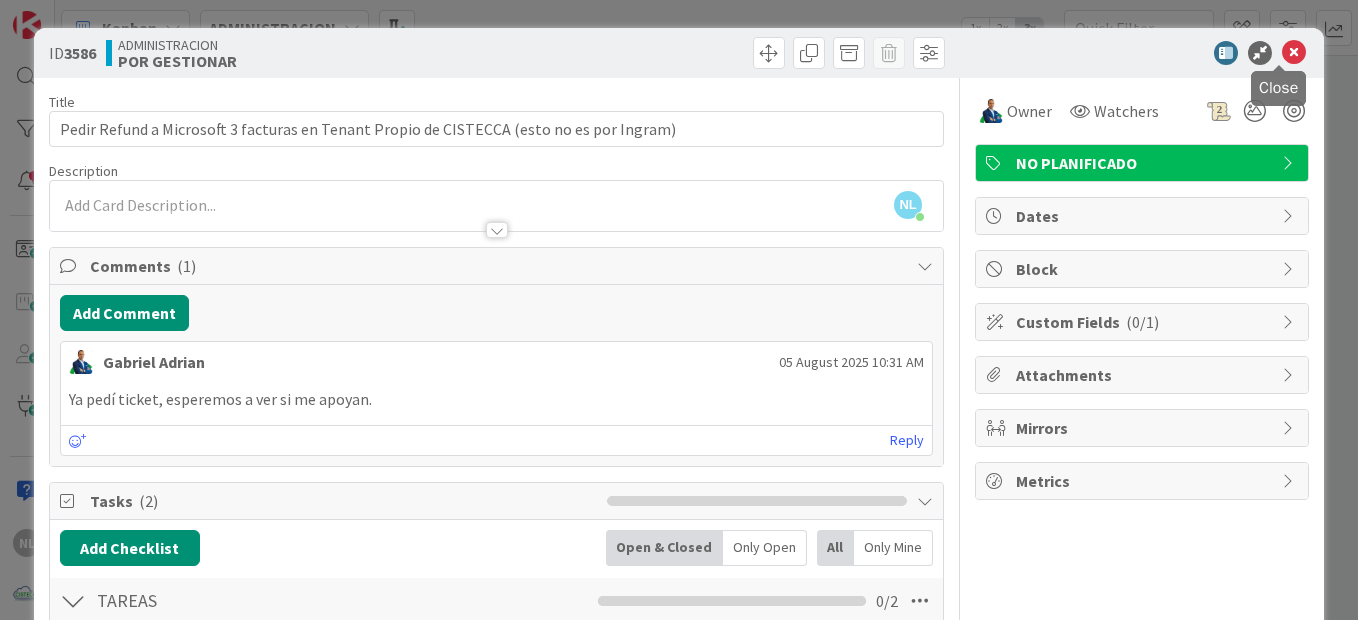 click at bounding box center (1294, 53) 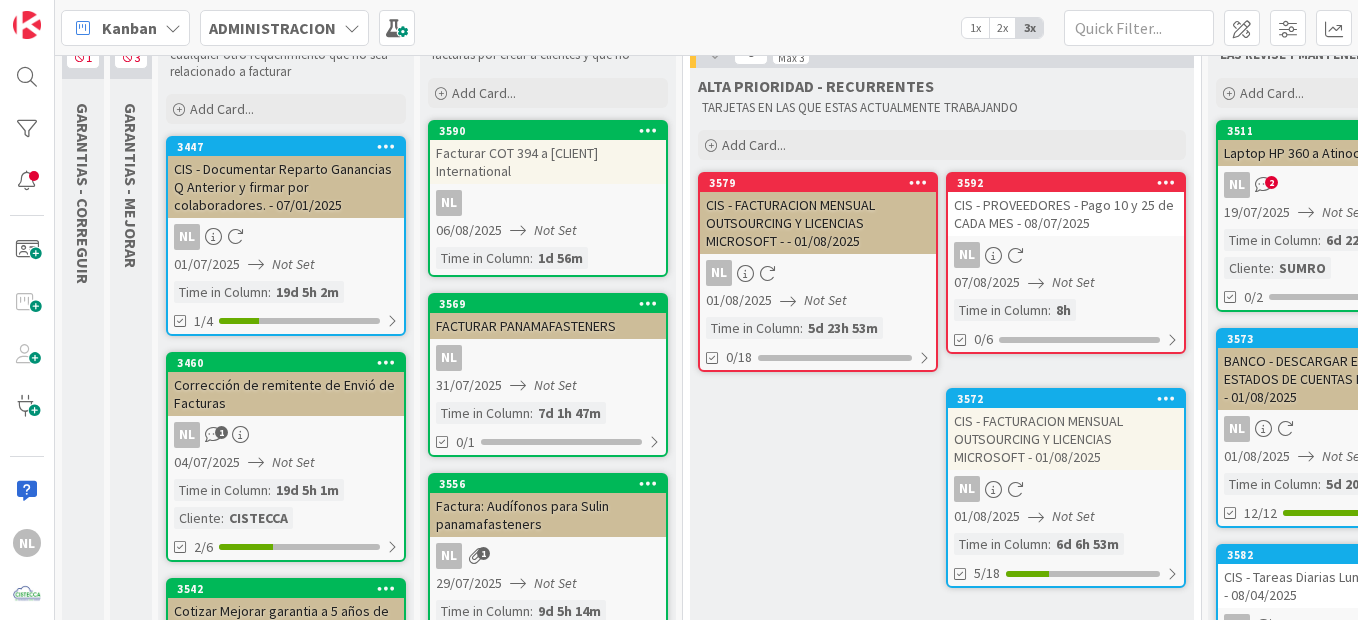 scroll, scrollTop: 0, scrollLeft: 0, axis: both 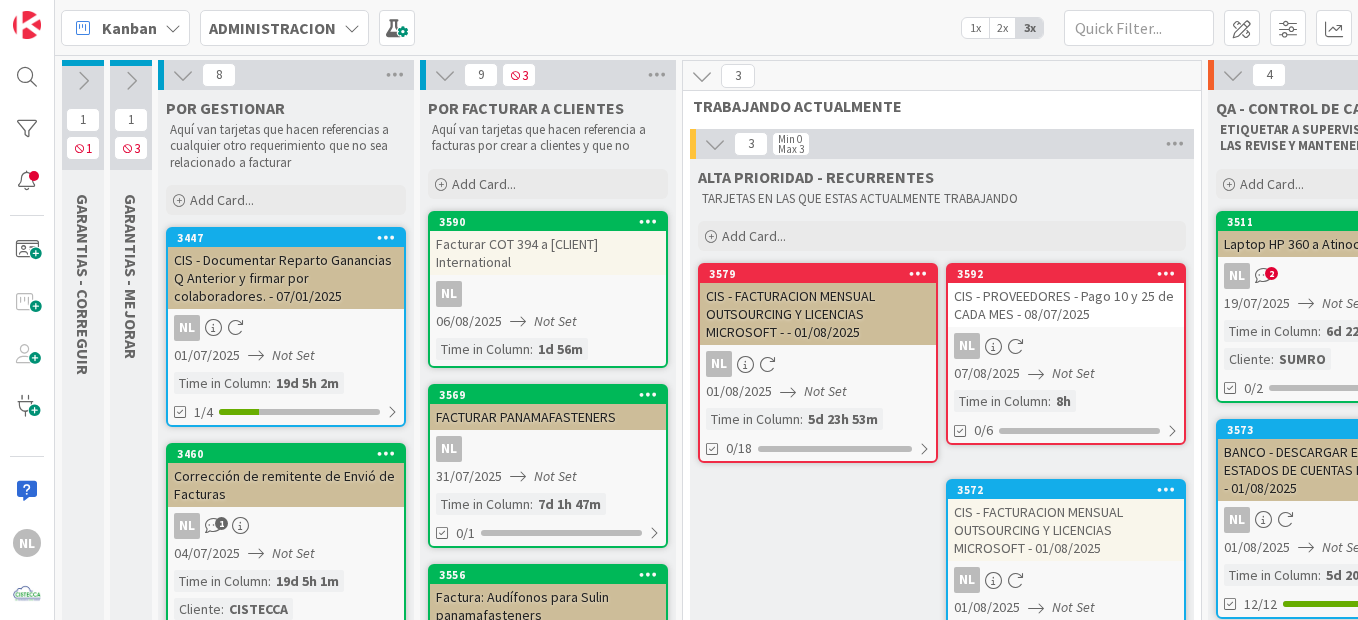 click on "CIS - FACTURACION MENSUAL OUTSOURCING Y LICENCIAS MICROSOFT -  - 01/08/2025" at bounding box center [818, 314] 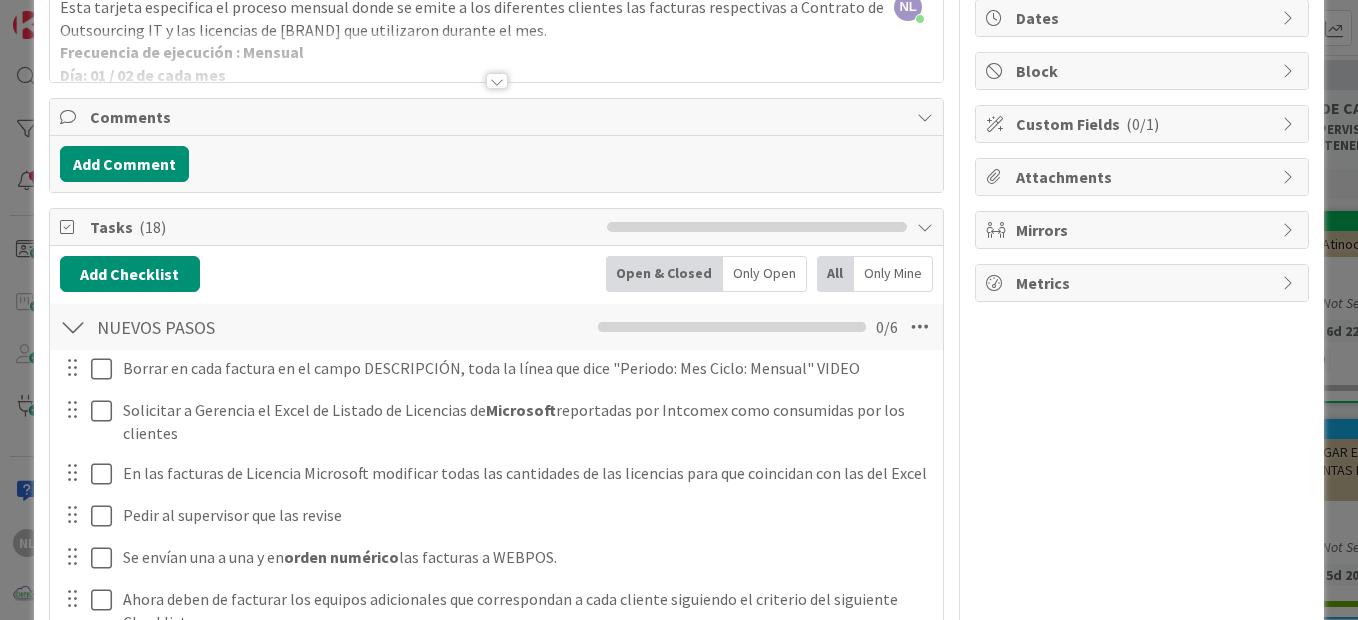 scroll, scrollTop: 200, scrollLeft: 0, axis: vertical 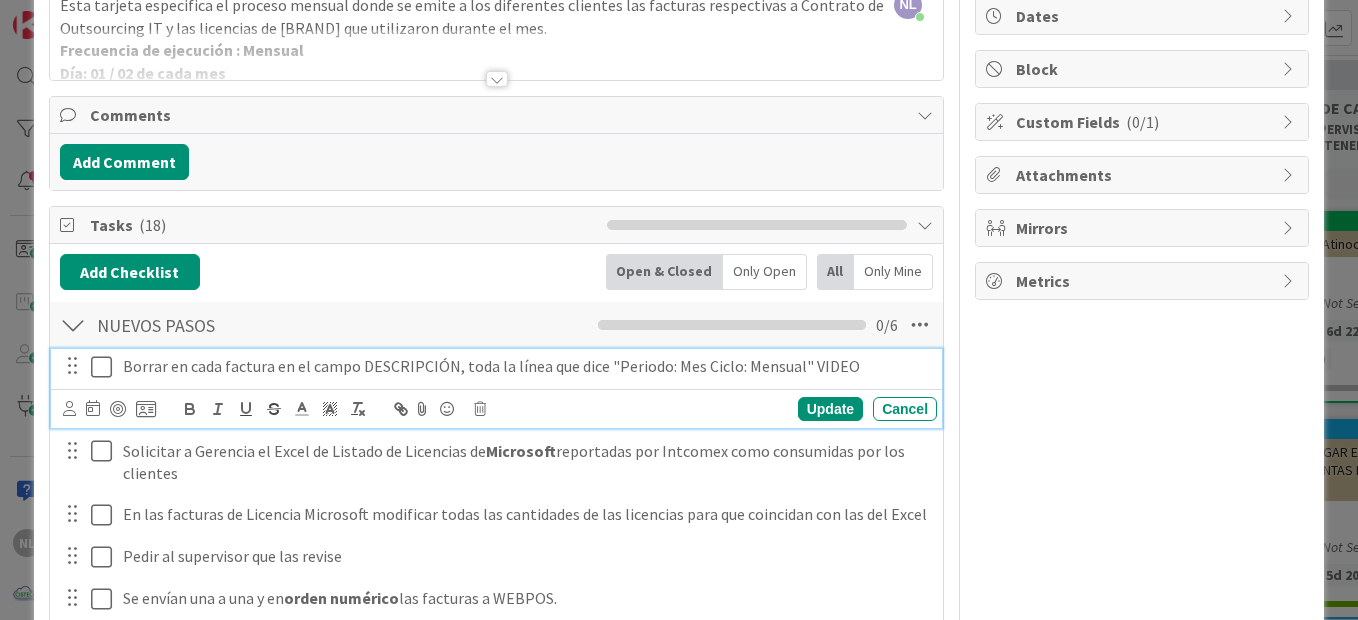 click at bounding box center (106, 367) 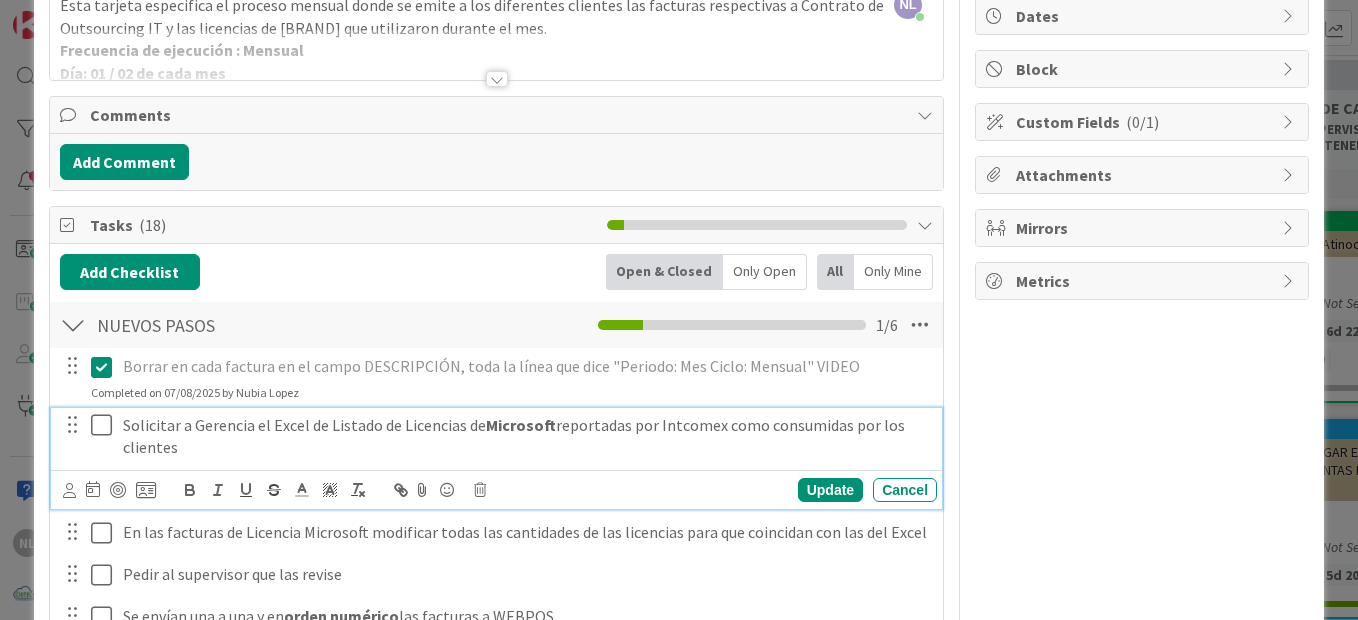 click at bounding box center [106, 425] 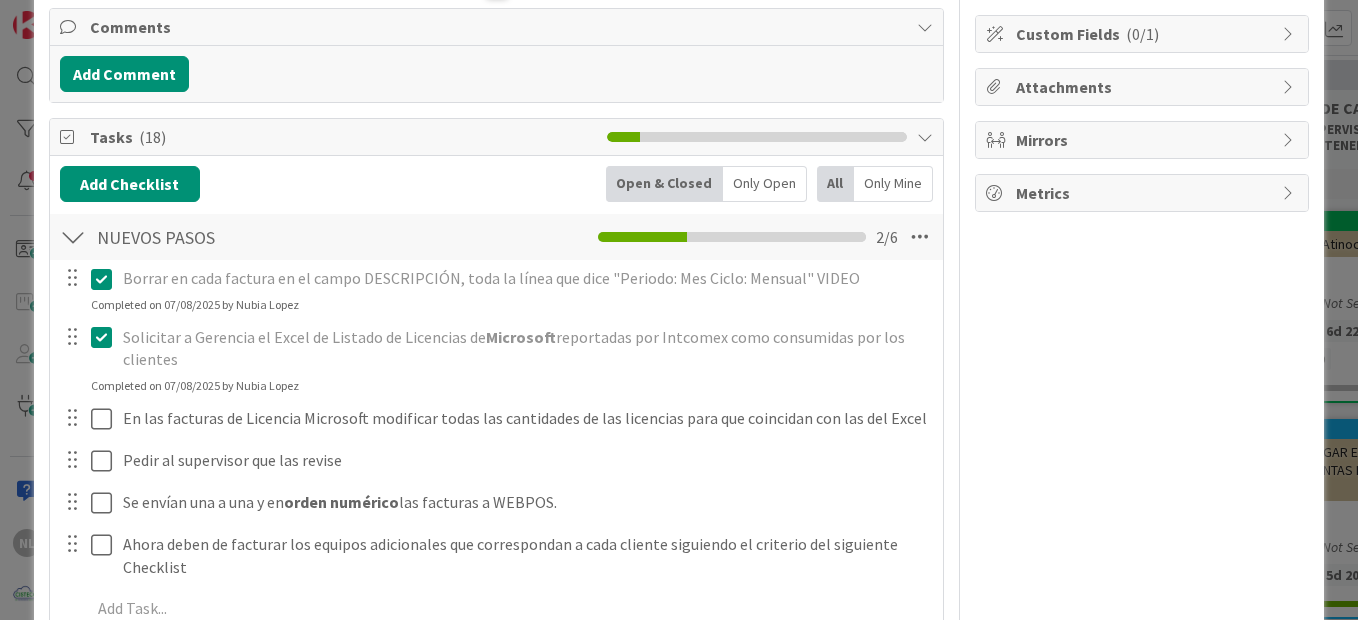 scroll, scrollTop: 300, scrollLeft: 0, axis: vertical 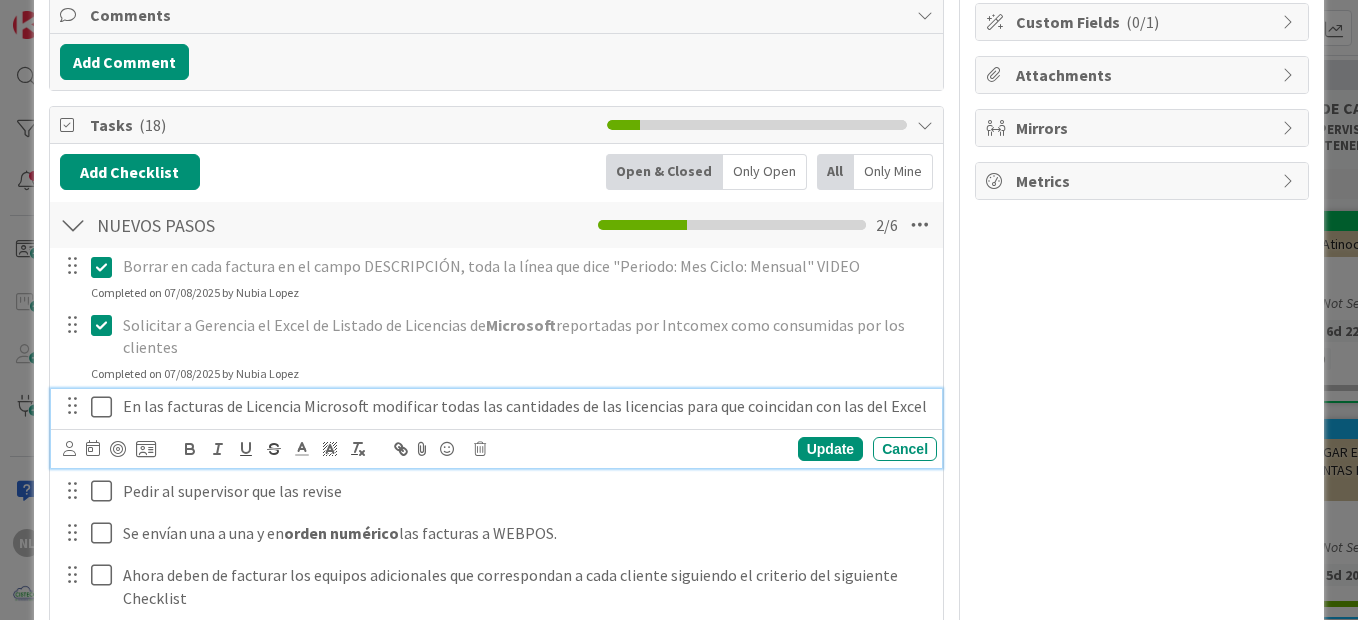 click at bounding box center (106, 407) 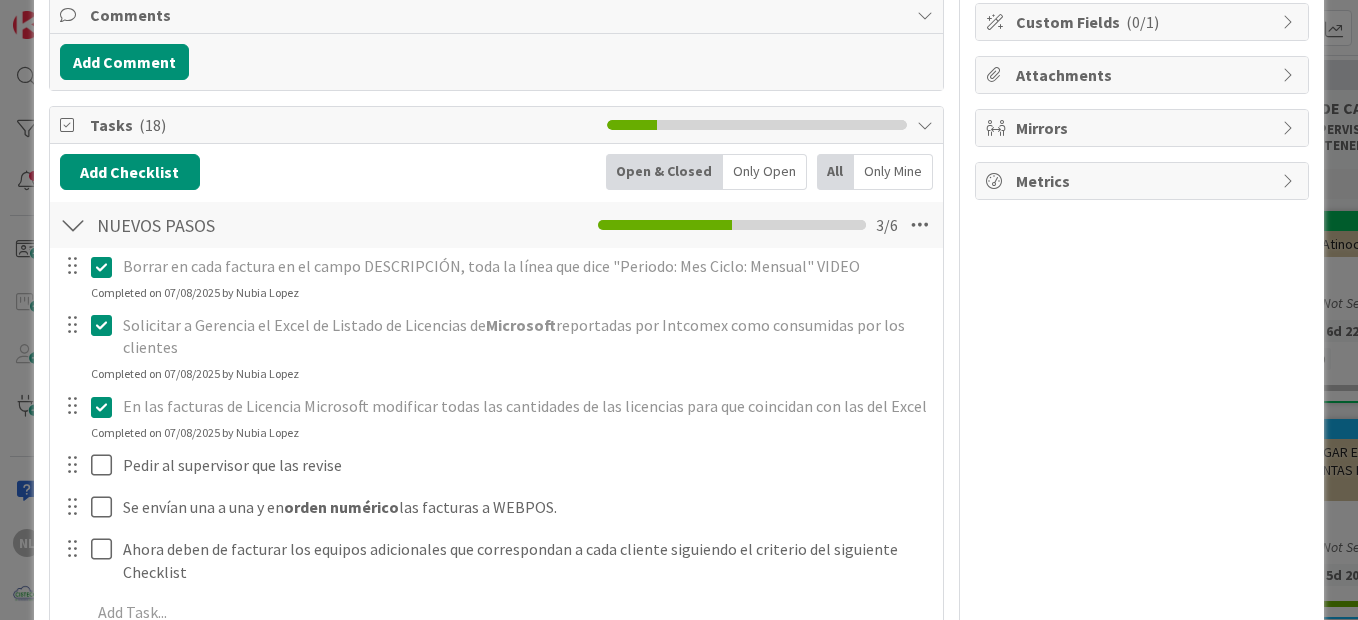 scroll, scrollTop: 400, scrollLeft: 0, axis: vertical 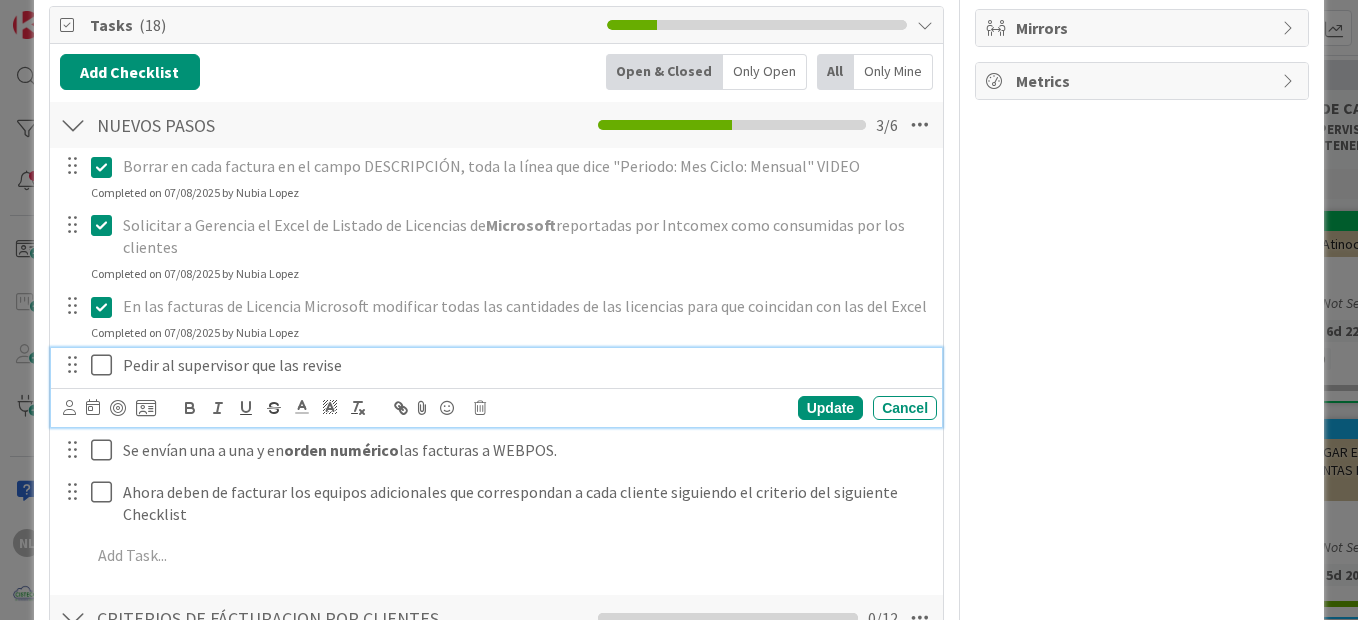 click at bounding box center (106, 365) 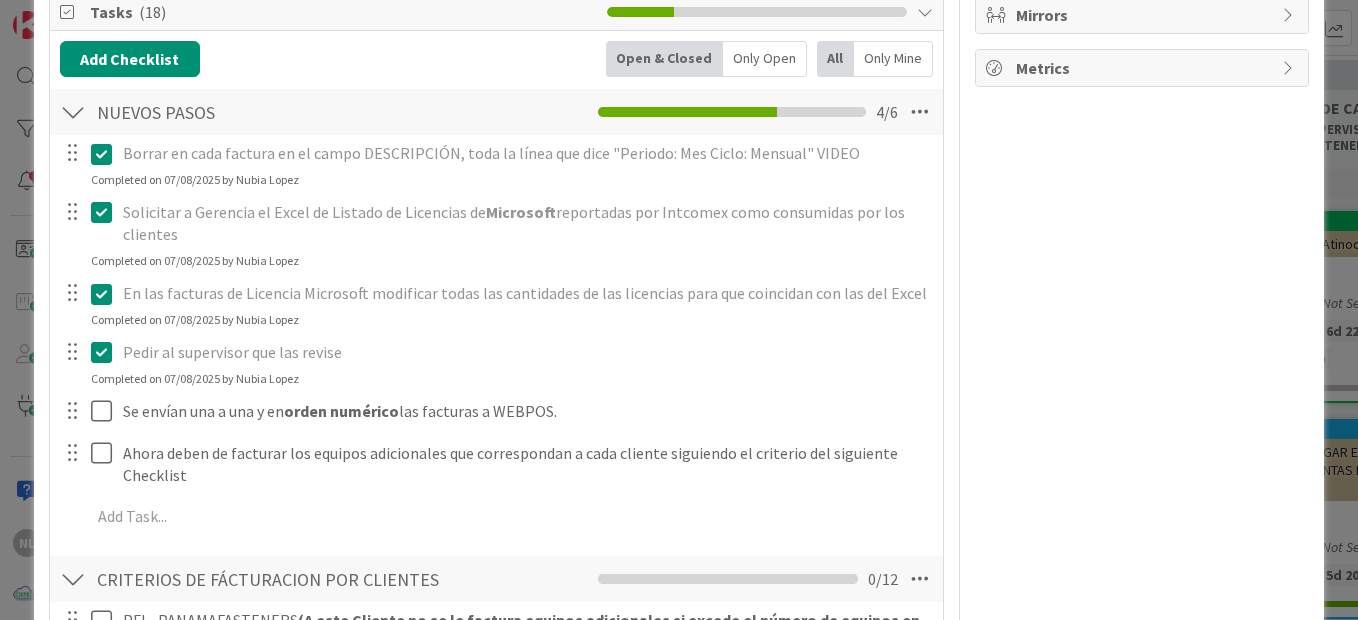 scroll, scrollTop: 500, scrollLeft: 0, axis: vertical 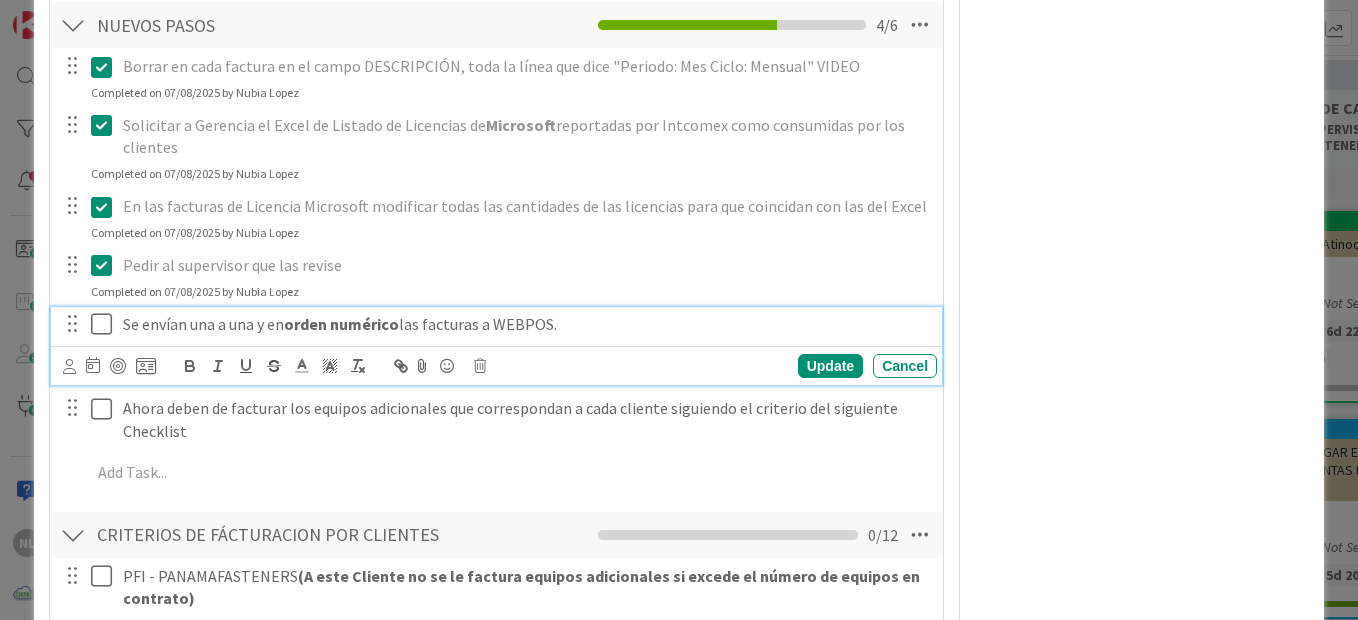 click at bounding box center [106, 324] 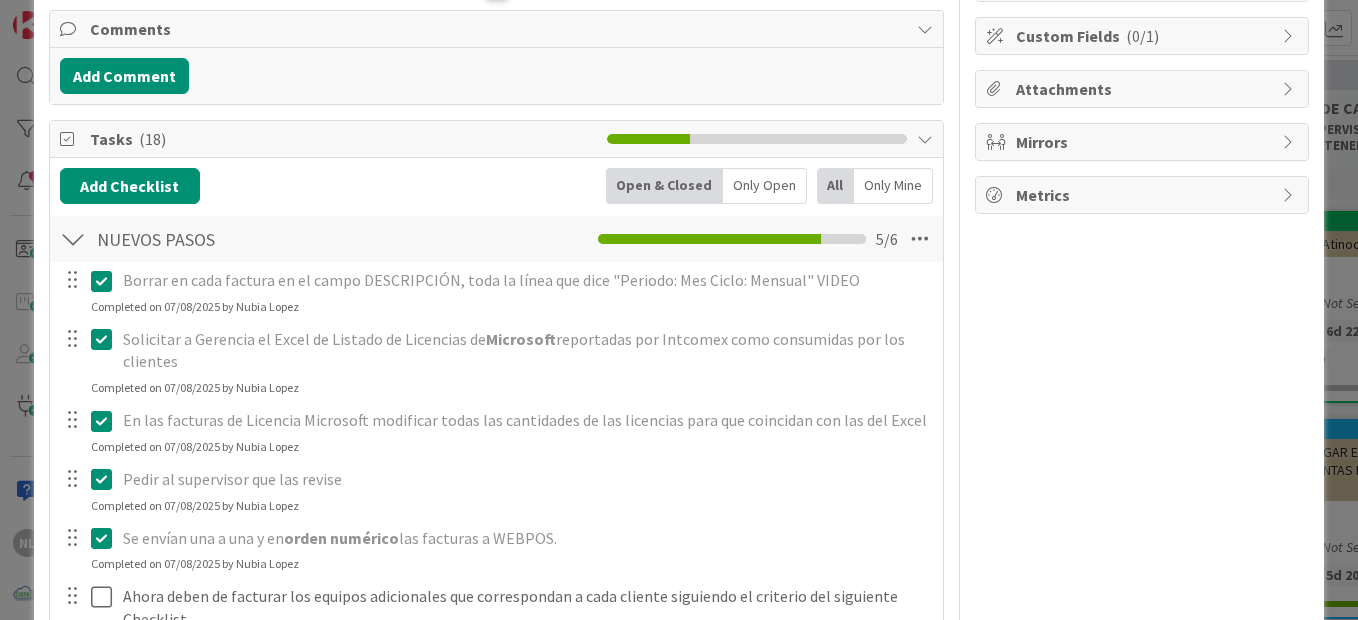 scroll, scrollTop: 0, scrollLeft: 0, axis: both 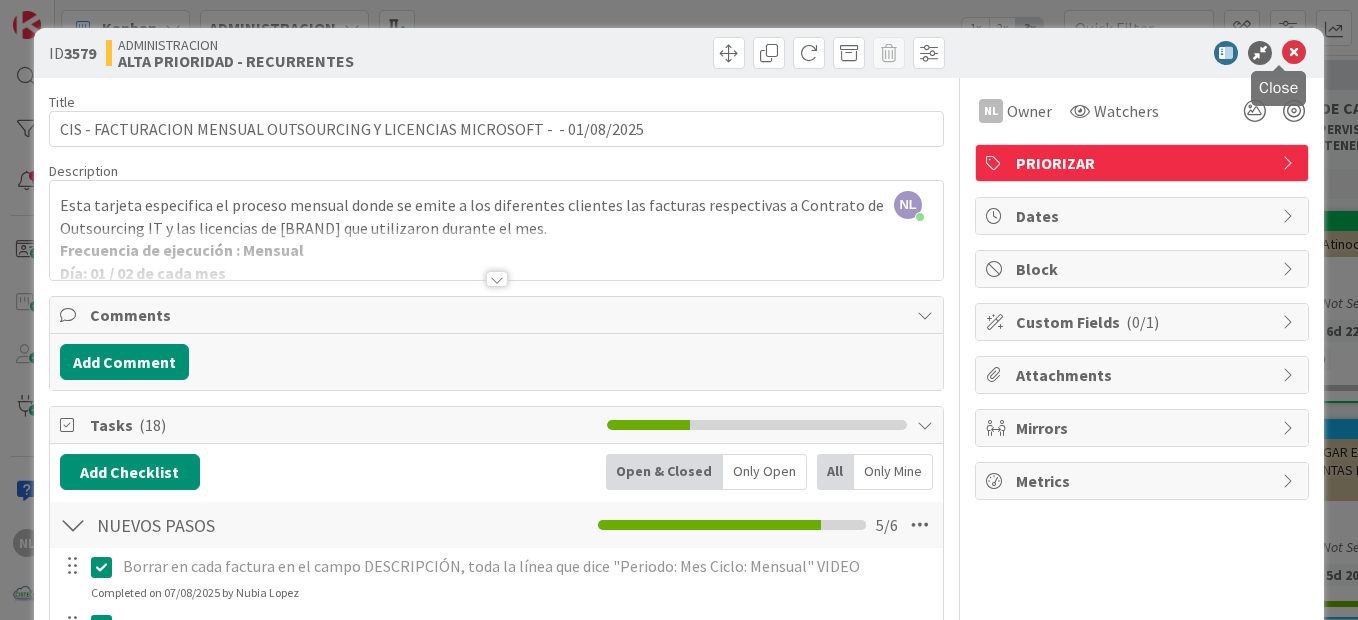 click at bounding box center [1294, 53] 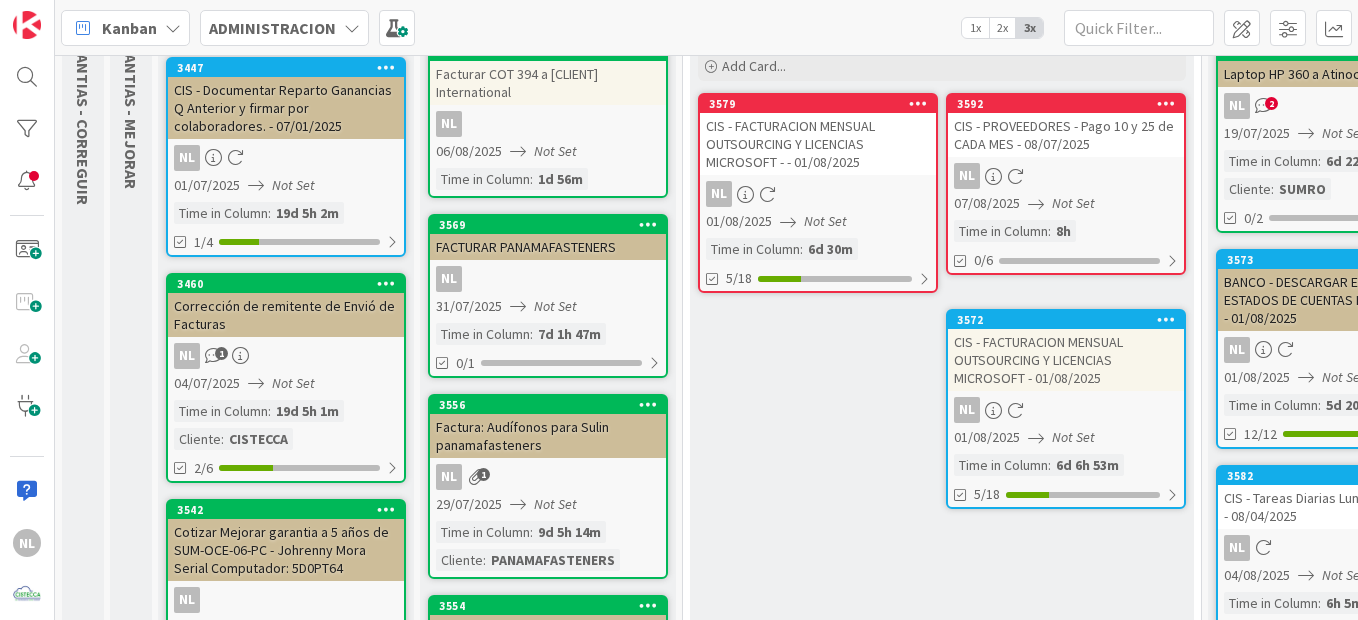 scroll, scrollTop: 200, scrollLeft: 0, axis: vertical 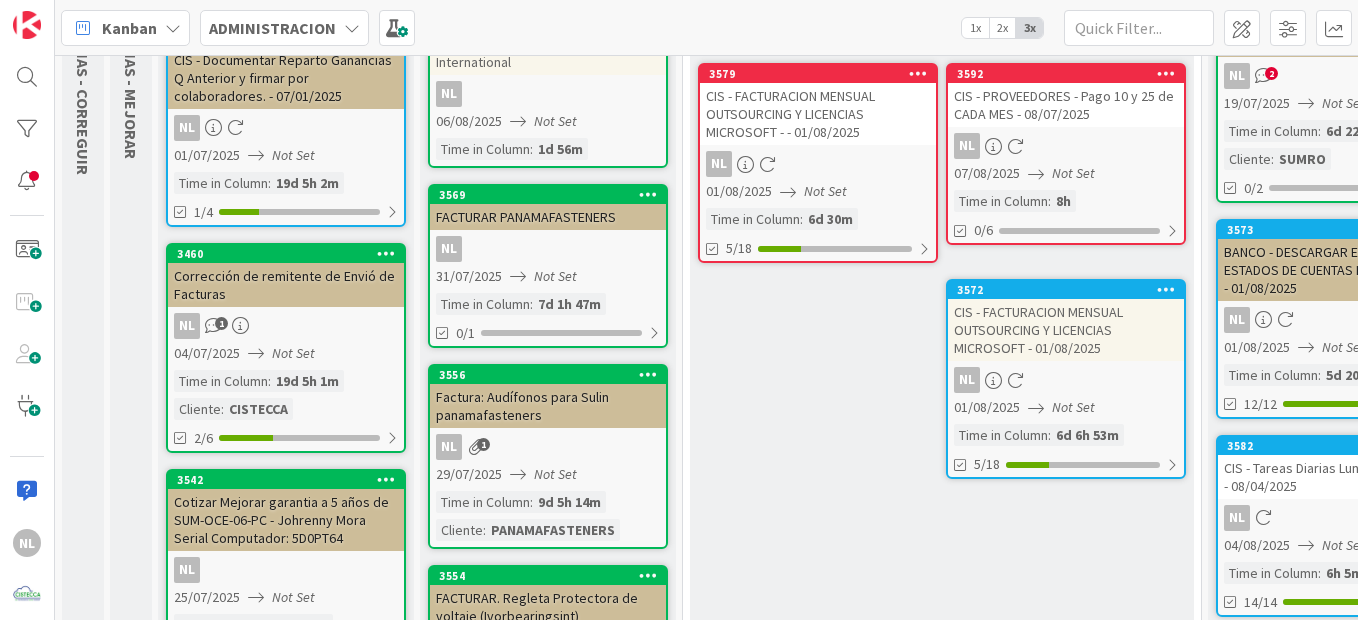 click on "CIS - FACTURACION MENSUAL OUTSOURCING Y LICENCIAS MICROSOFT - 01/08/2025" at bounding box center [1066, 330] 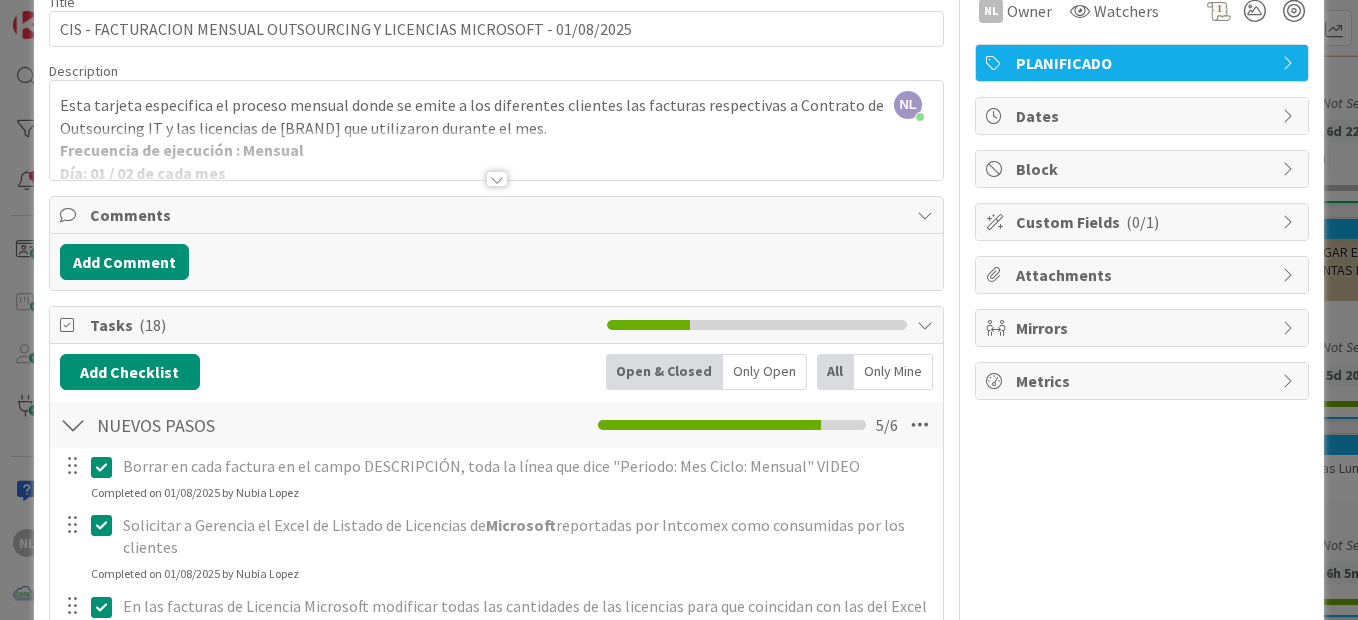 scroll, scrollTop: 0, scrollLeft: 0, axis: both 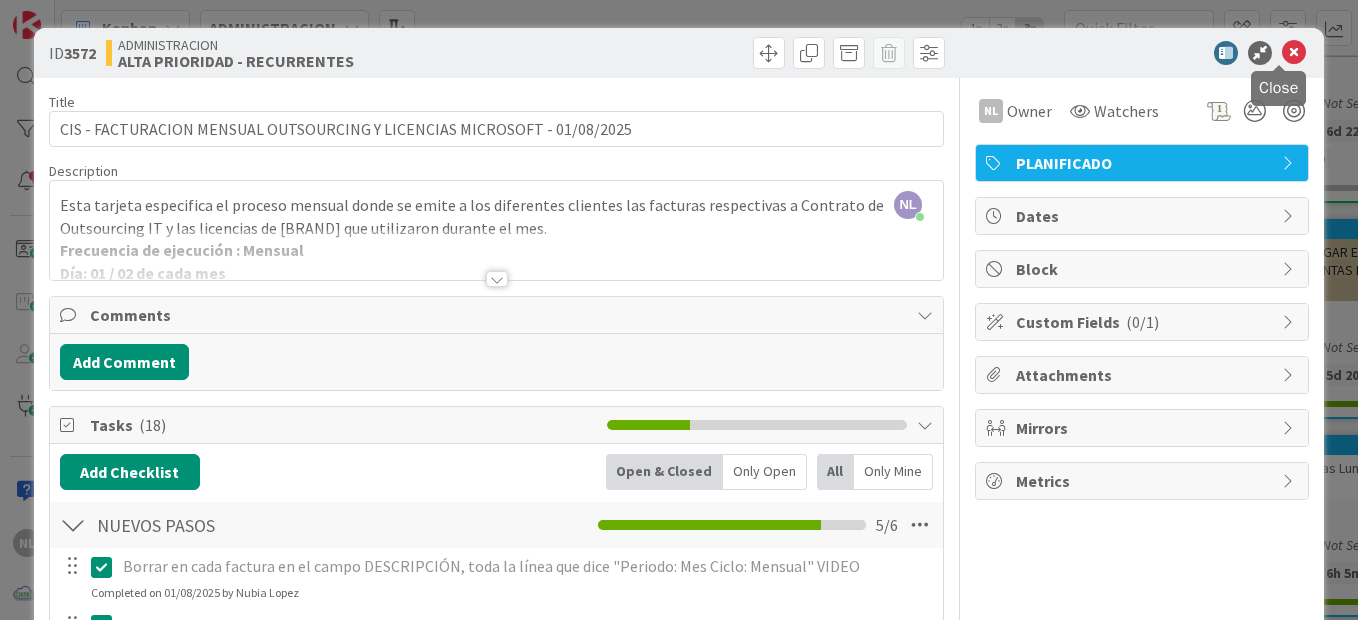 click at bounding box center (1294, 53) 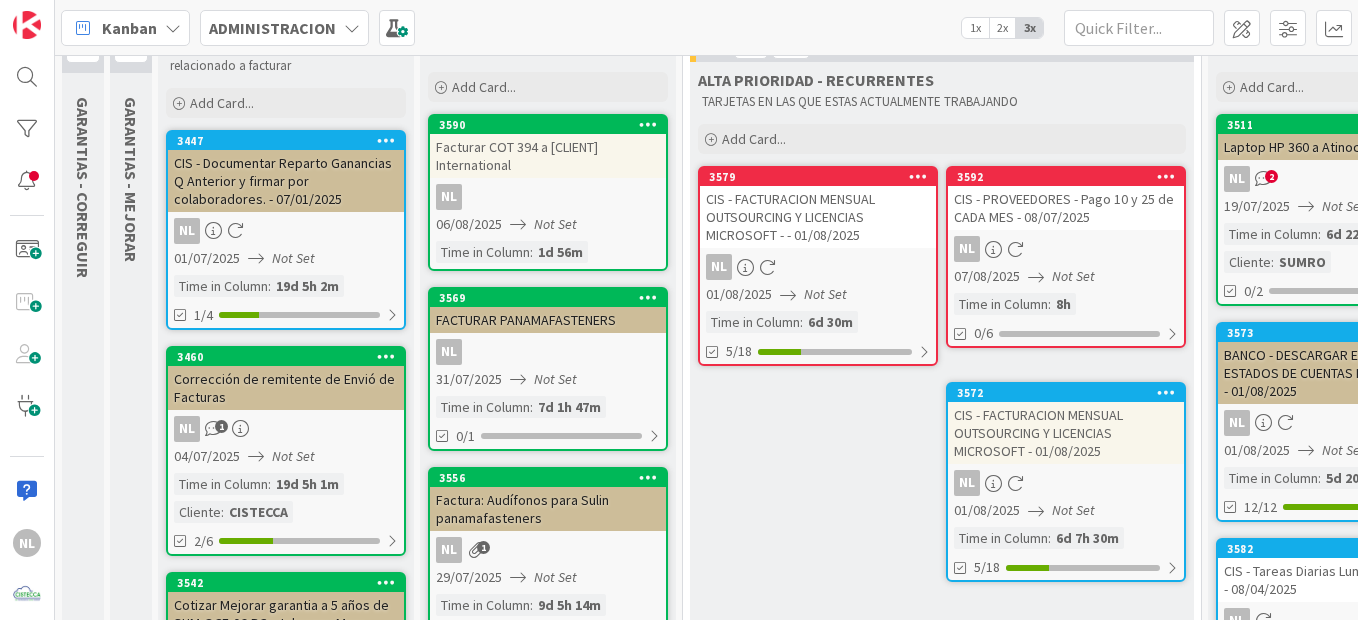 scroll, scrollTop: 0, scrollLeft: 0, axis: both 